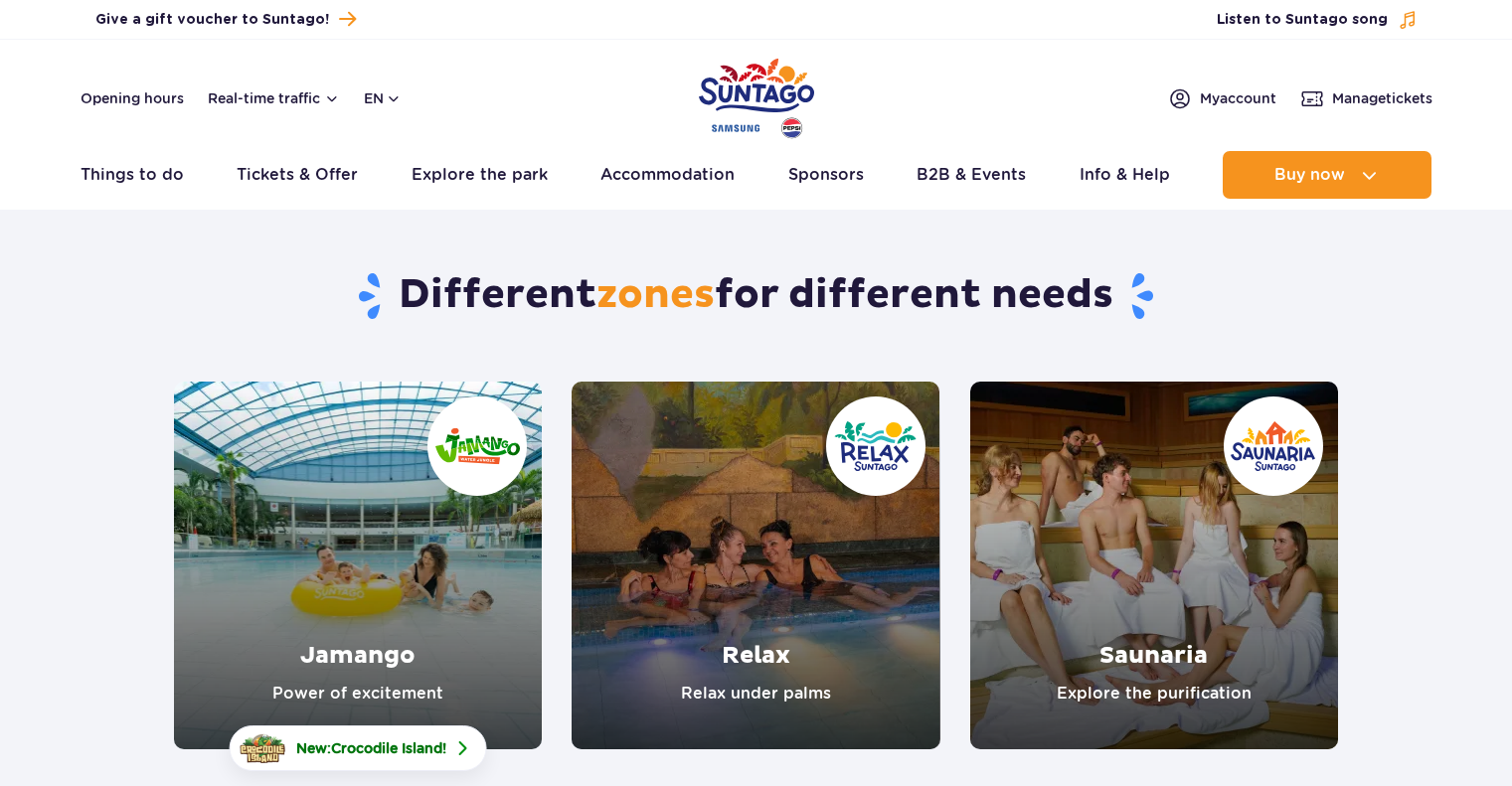 scroll, scrollTop: 0, scrollLeft: 0, axis: both 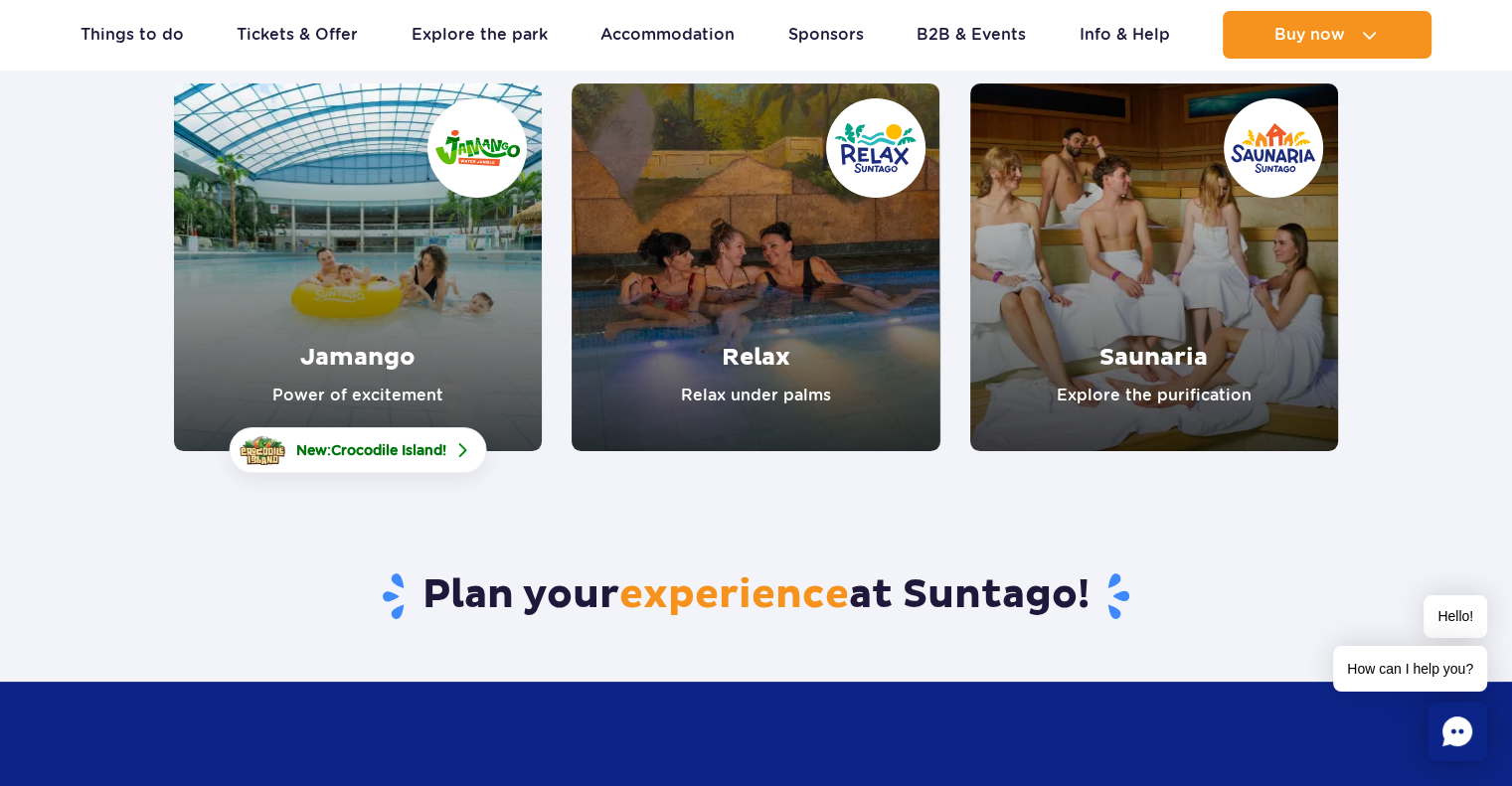 click at bounding box center (358, 267) 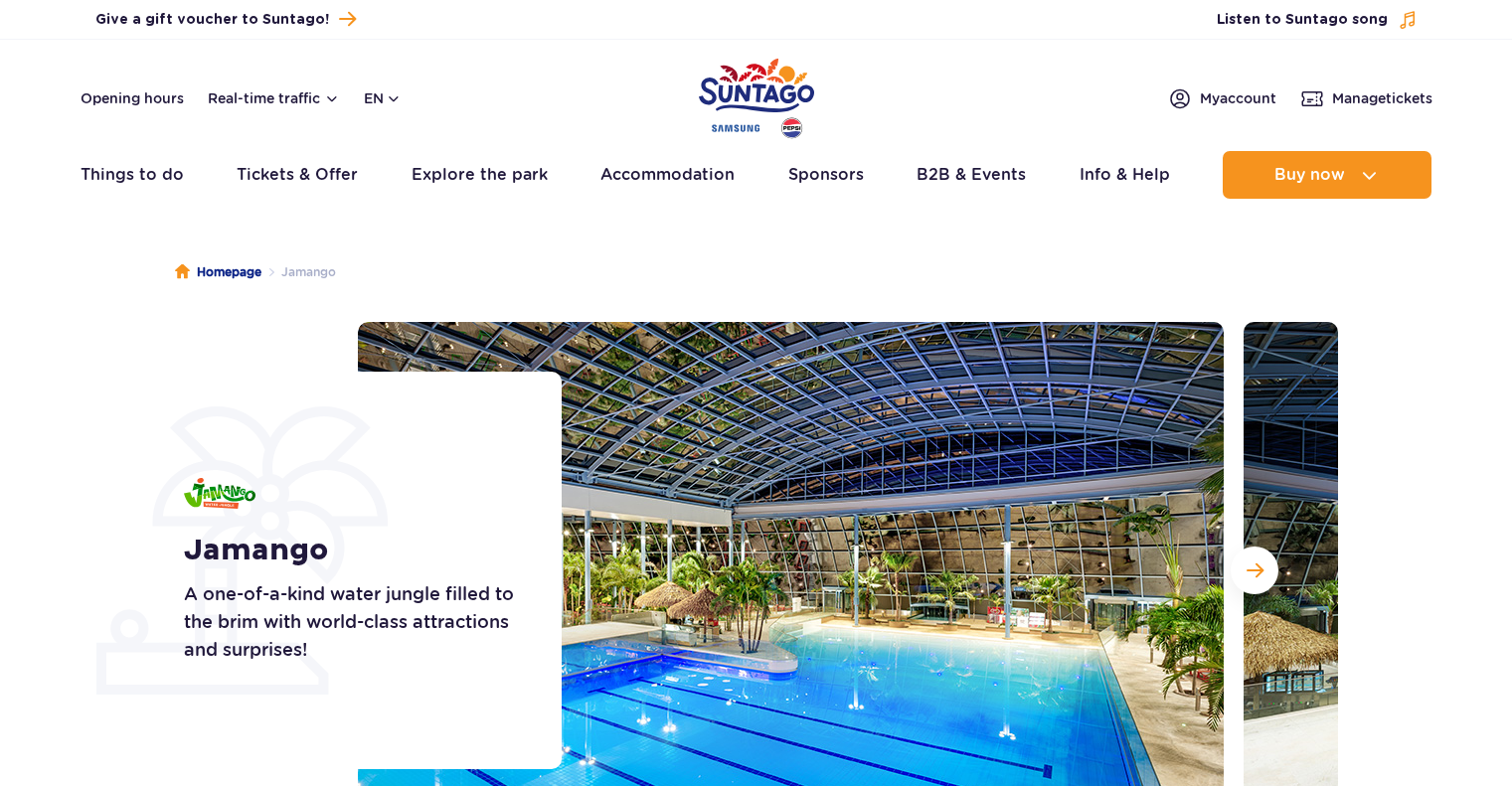 scroll, scrollTop: 0, scrollLeft: 0, axis: both 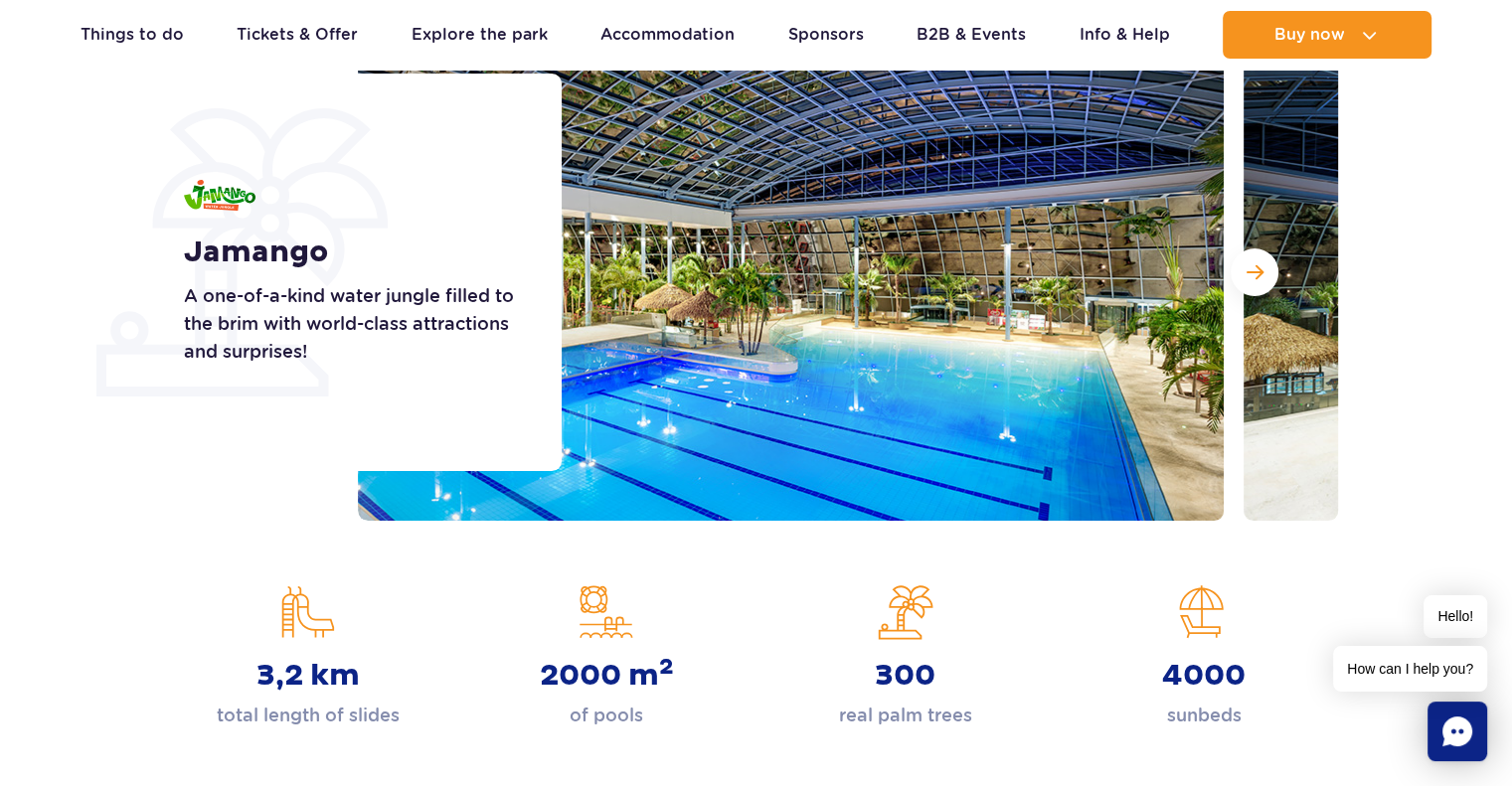 click on "[BRAND]
A one-of-a-kind water jungle filled to the brim with world-class attractions and surprises!
[BRAND]" at bounding box center (756, 272) 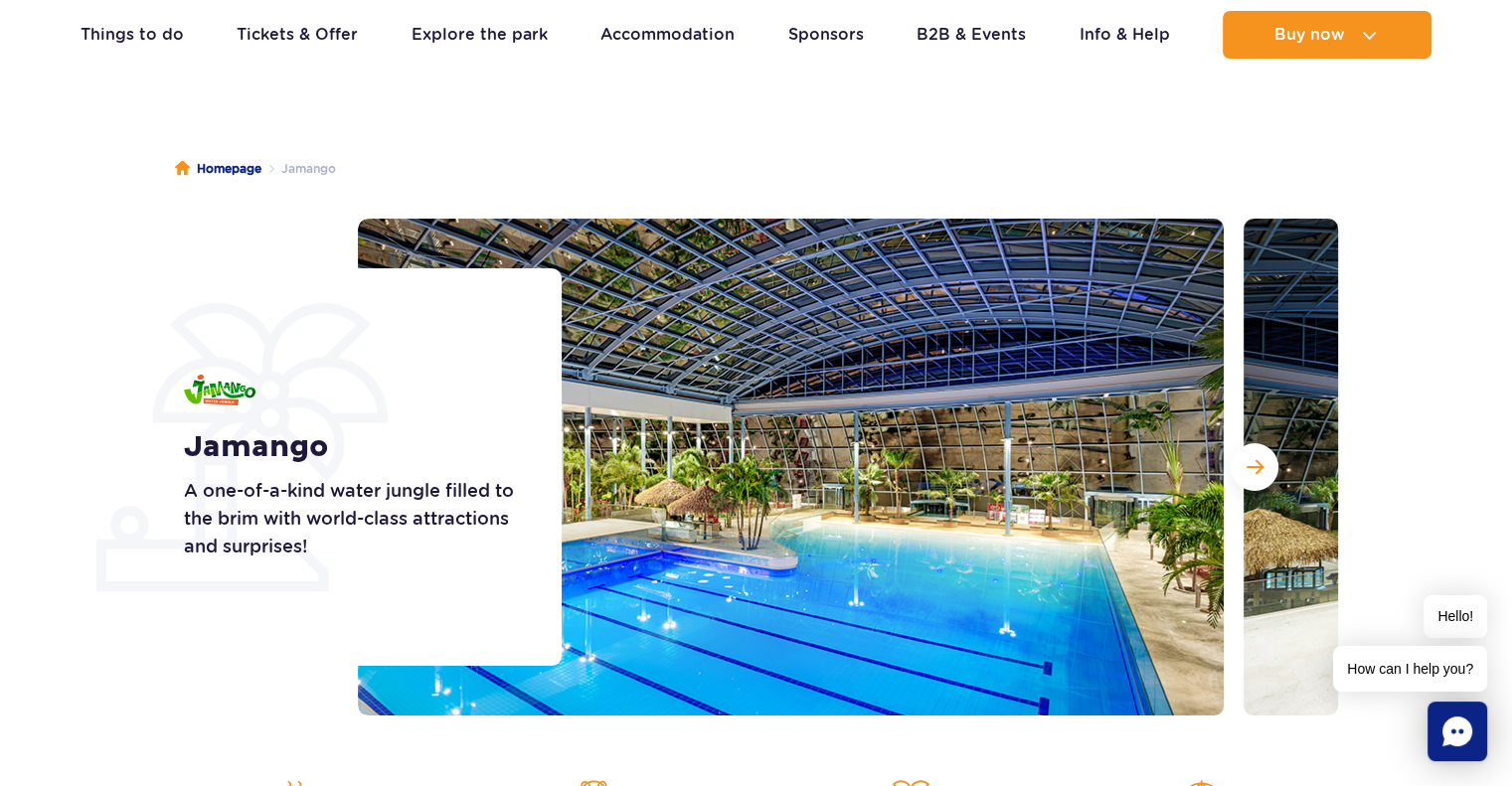 scroll, scrollTop: 99, scrollLeft: 0, axis: vertical 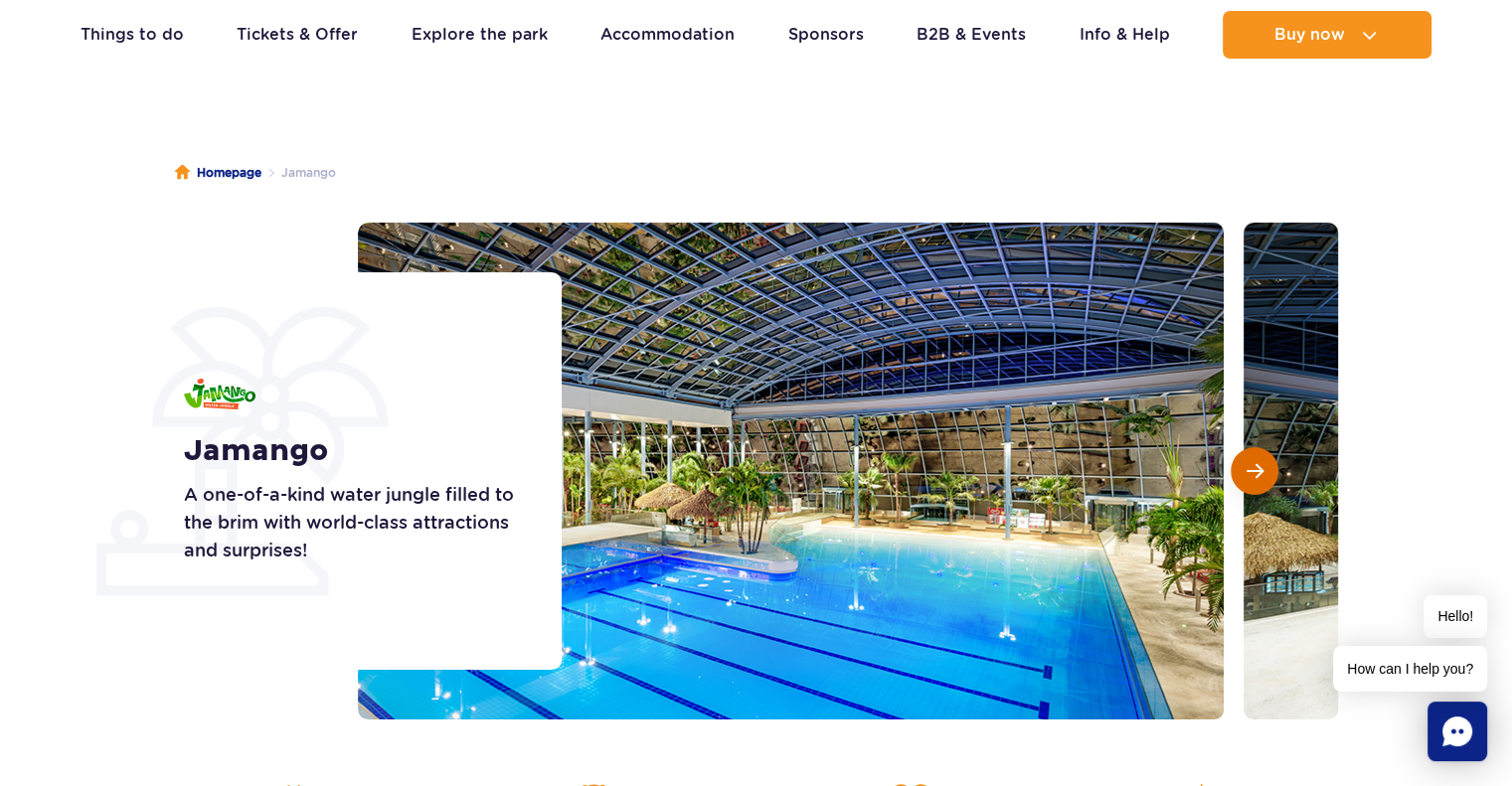 click at bounding box center [1255, 471] 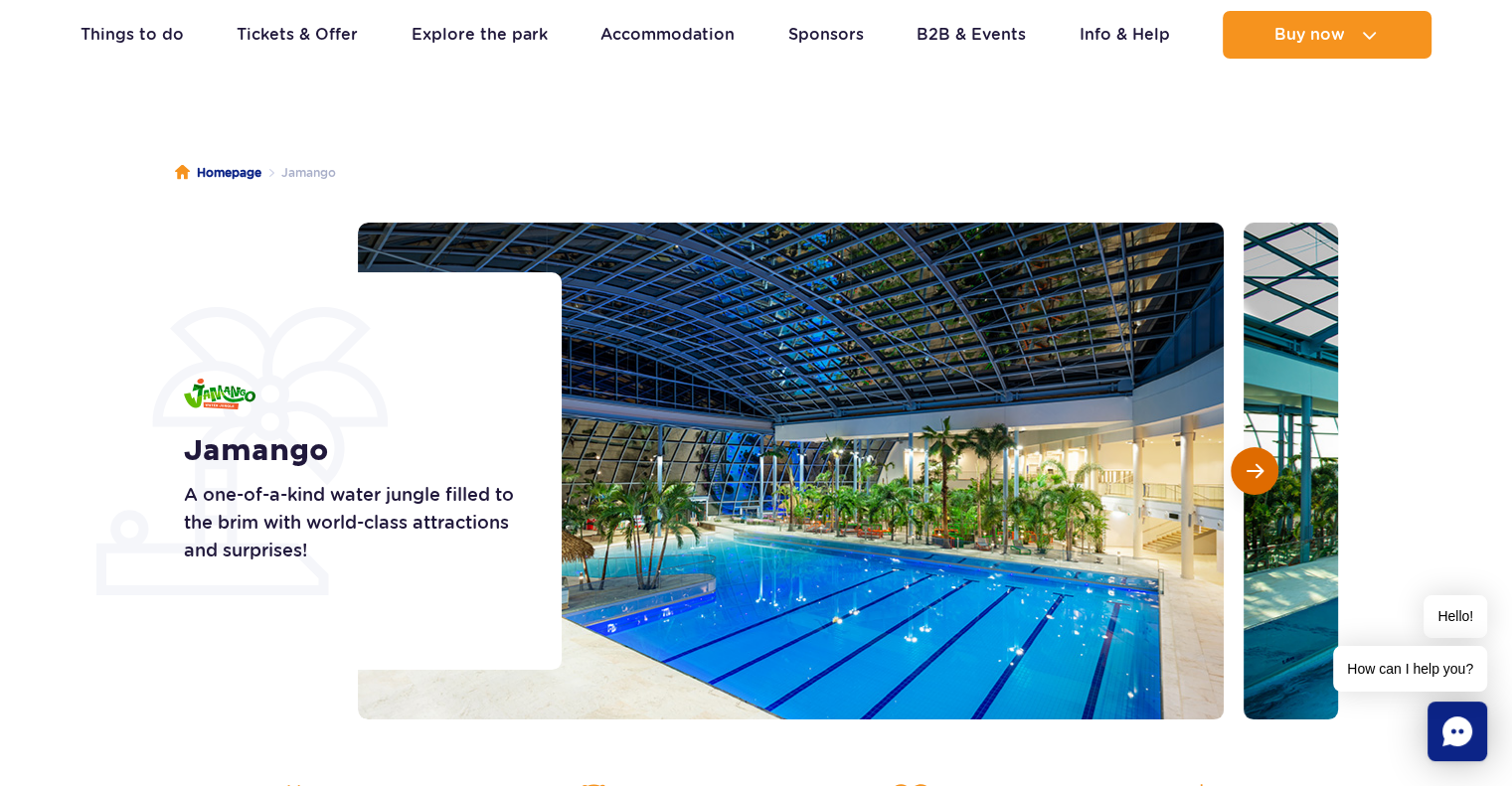click at bounding box center [1255, 471] 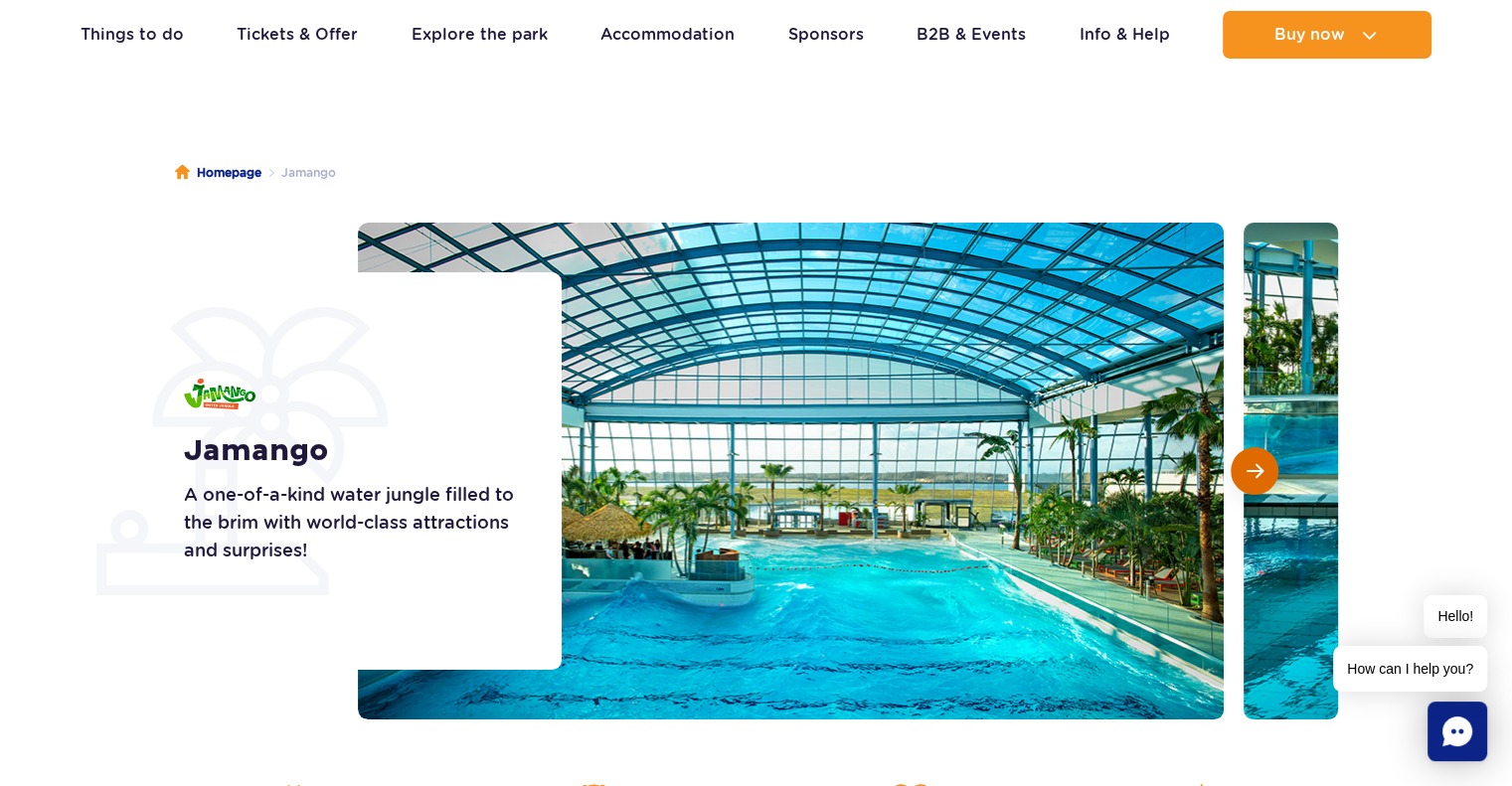 click at bounding box center [1255, 471] 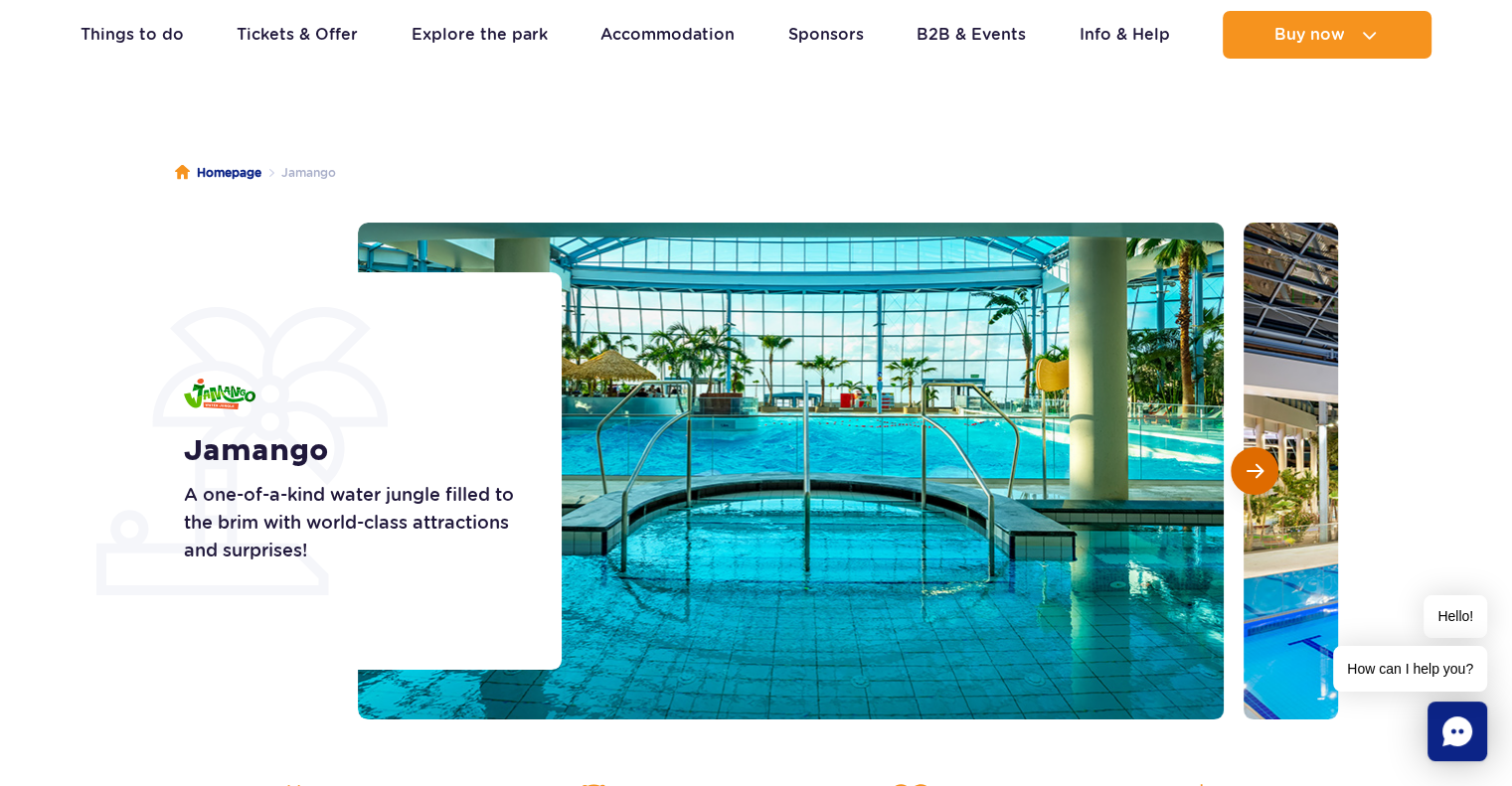 click at bounding box center (1255, 471) 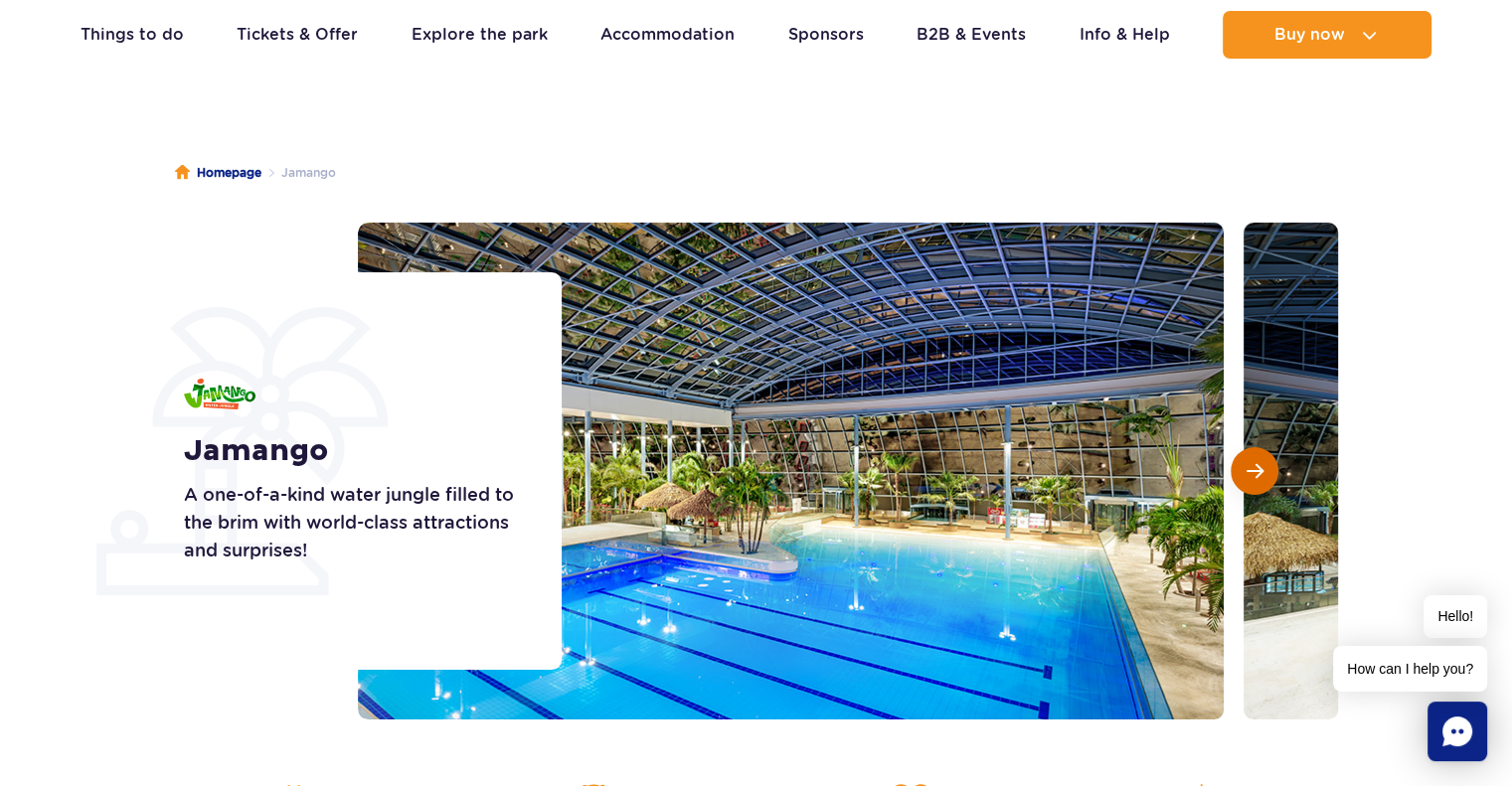 click at bounding box center [1255, 471] 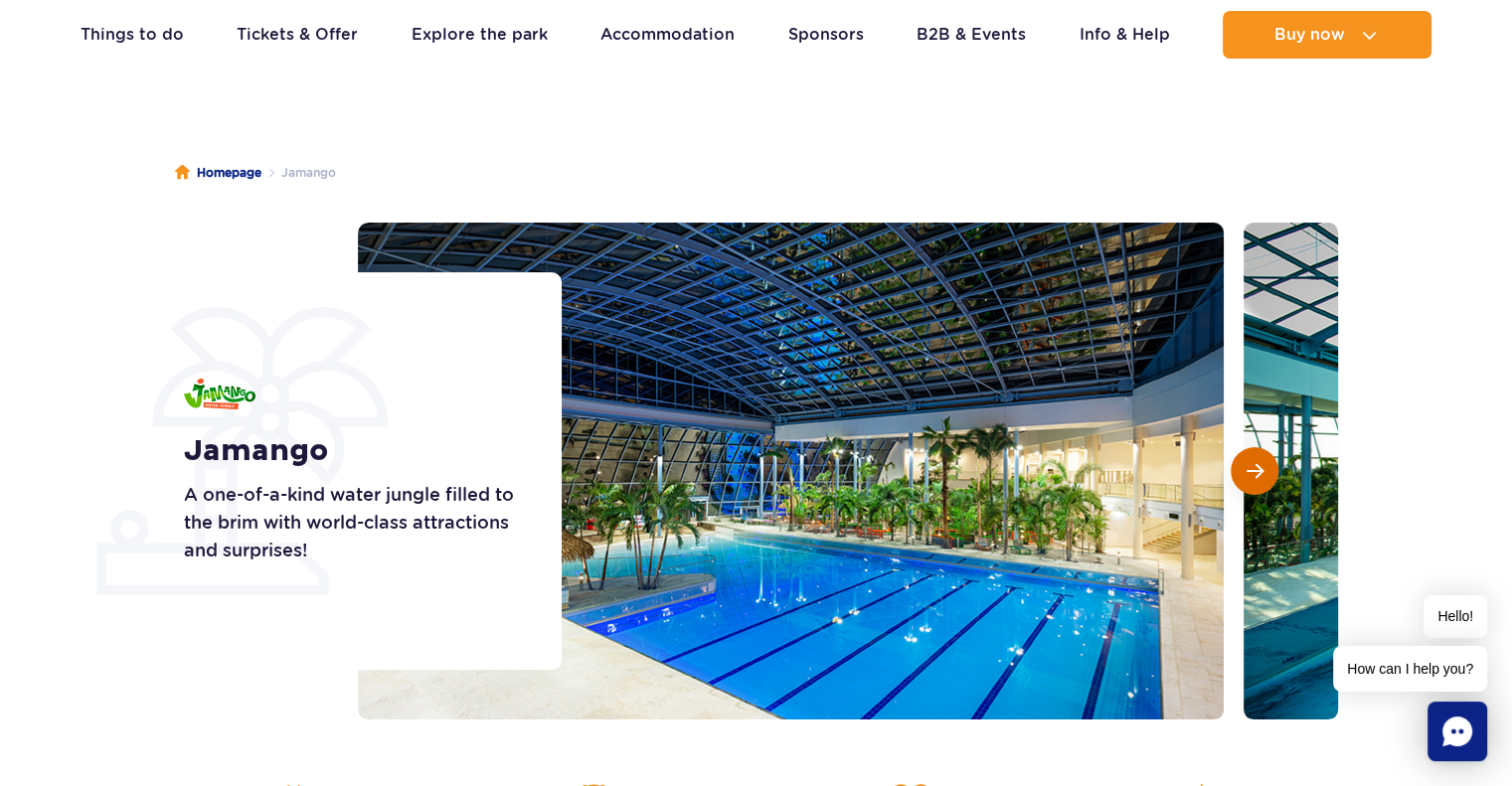 click at bounding box center (1255, 471) 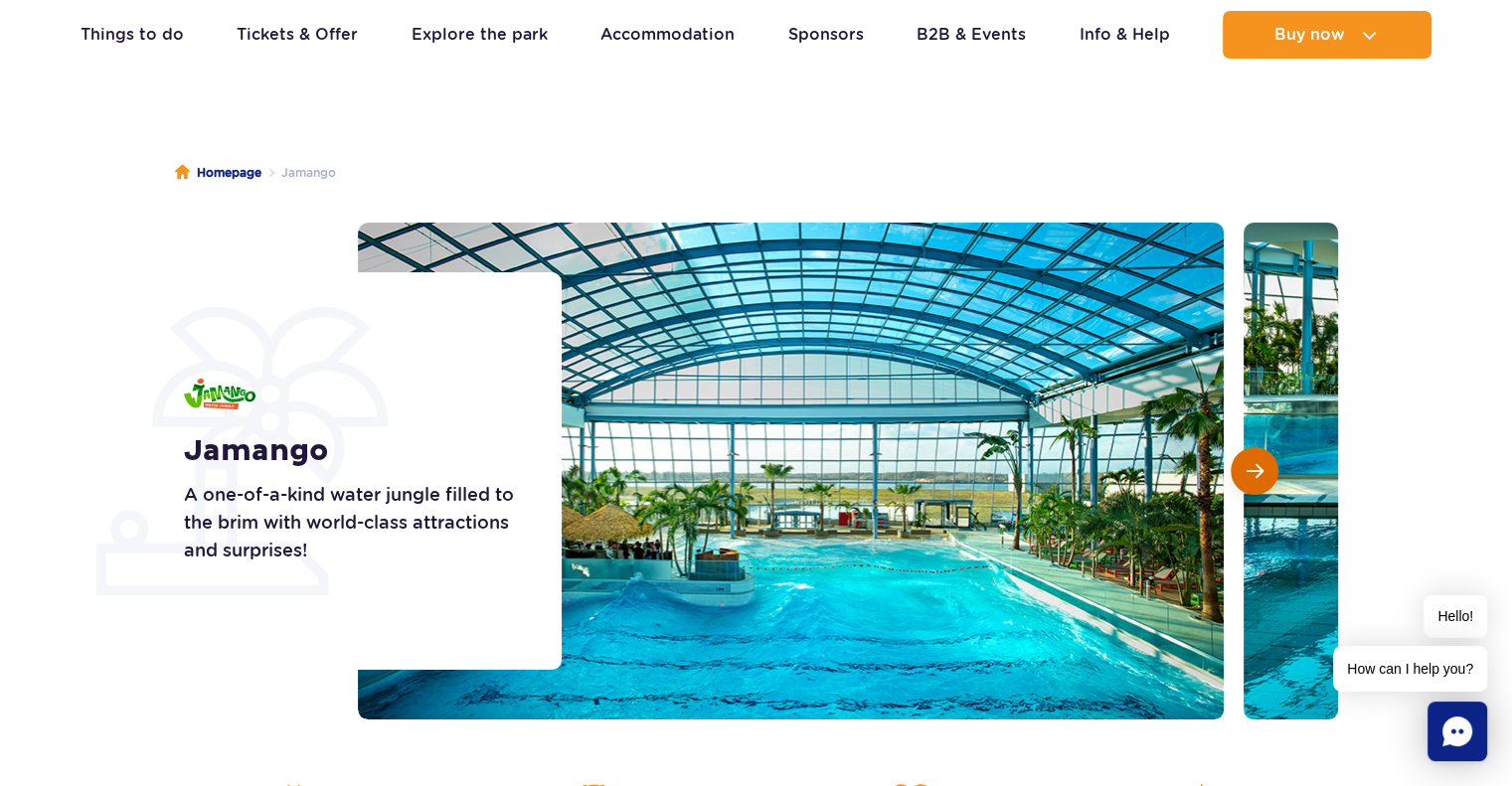 click at bounding box center (1255, 471) 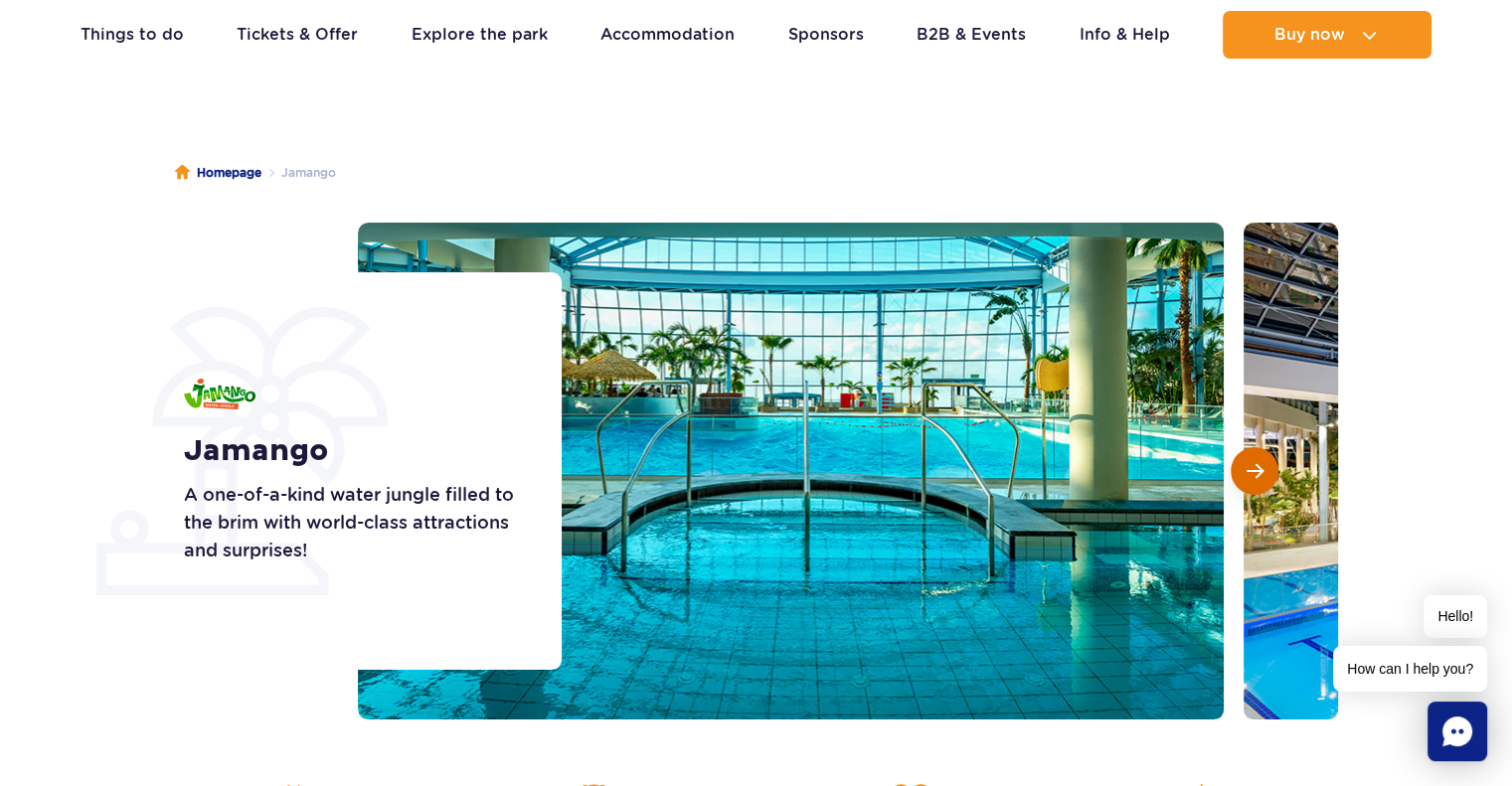 click at bounding box center (1255, 471) 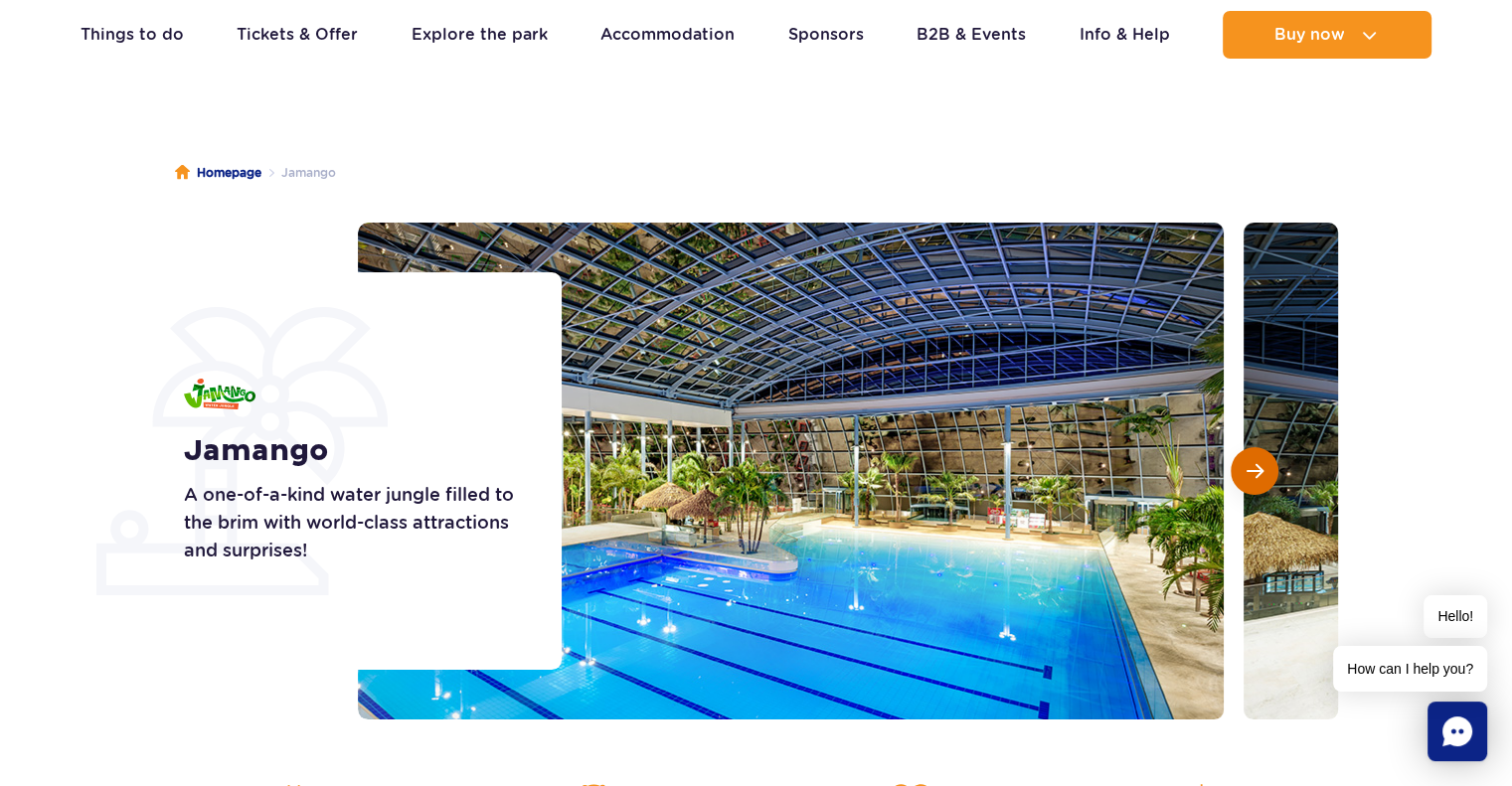 click at bounding box center [1255, 471] 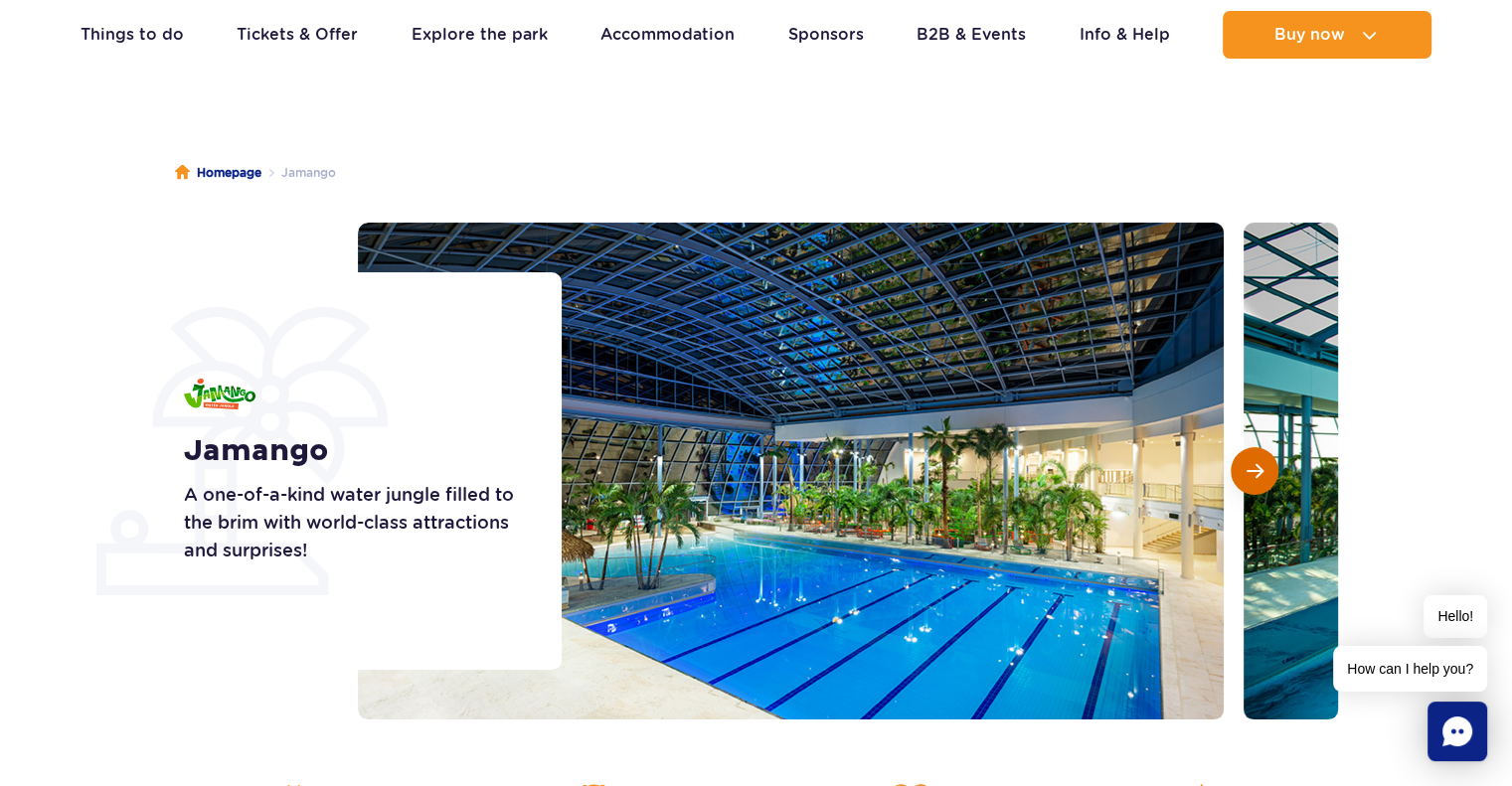 click at bounding box center (1255, 471) 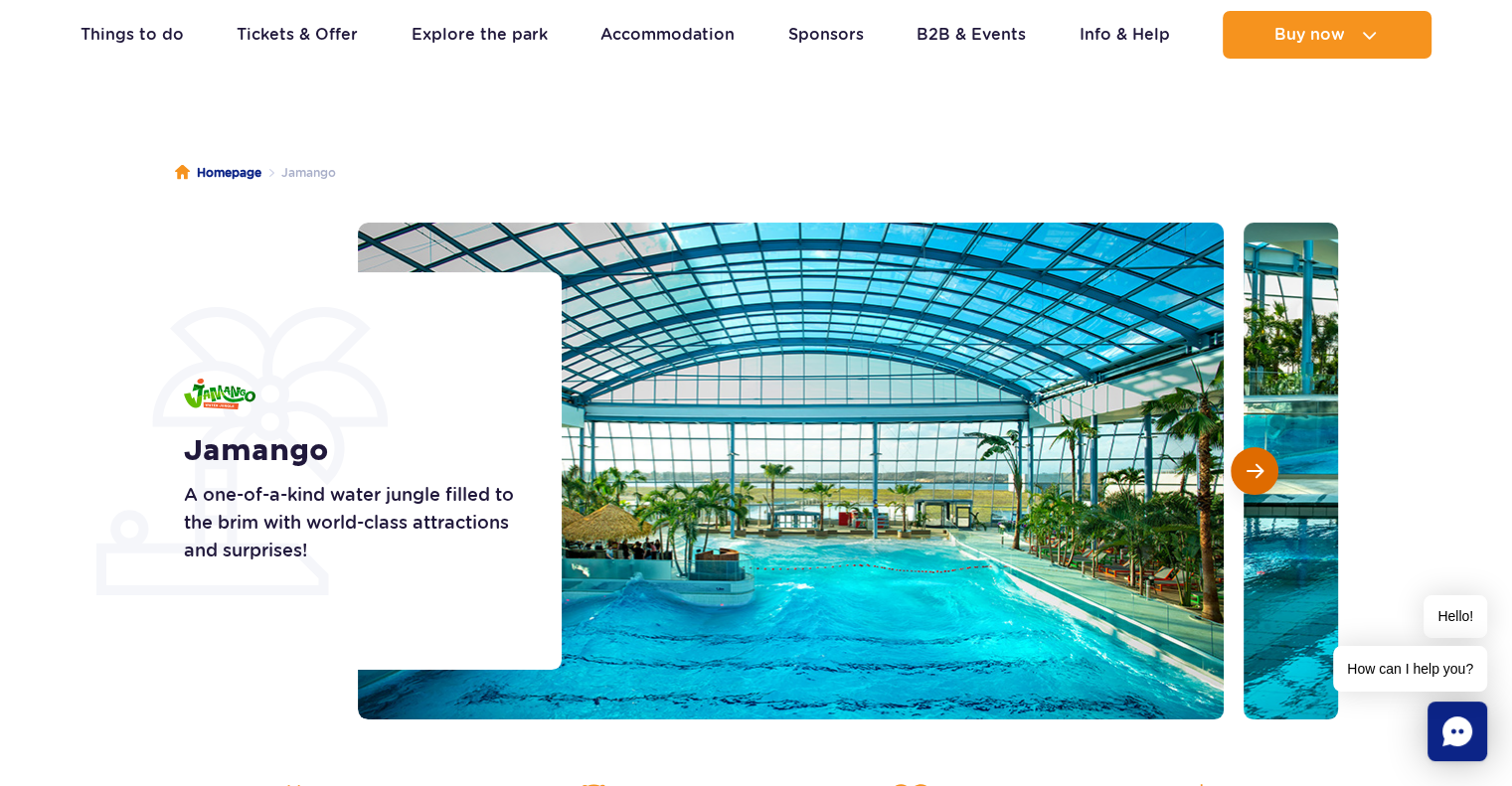 click at bounding box center [1255, 471] 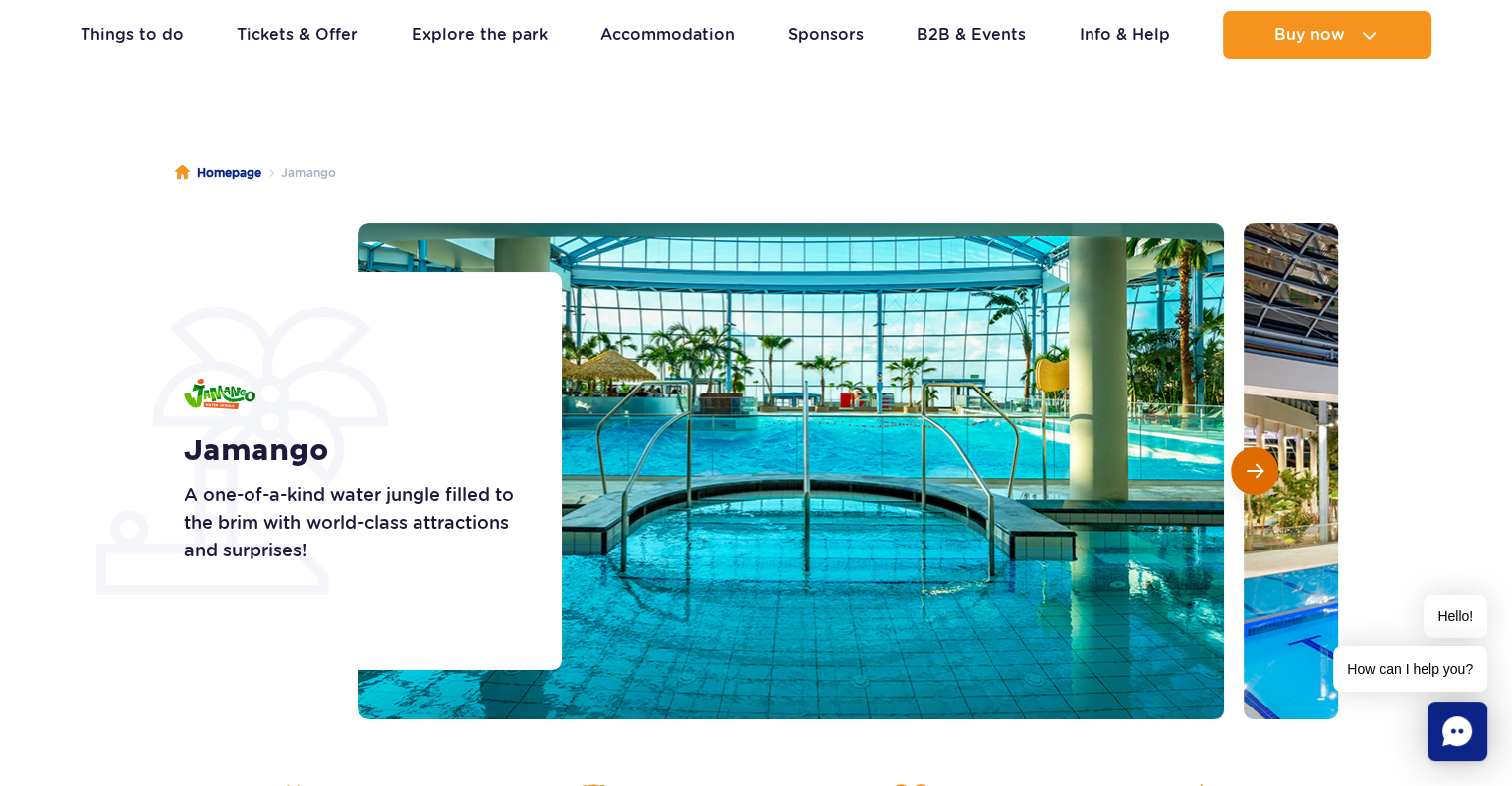 click at bounding box center [1255, 471] 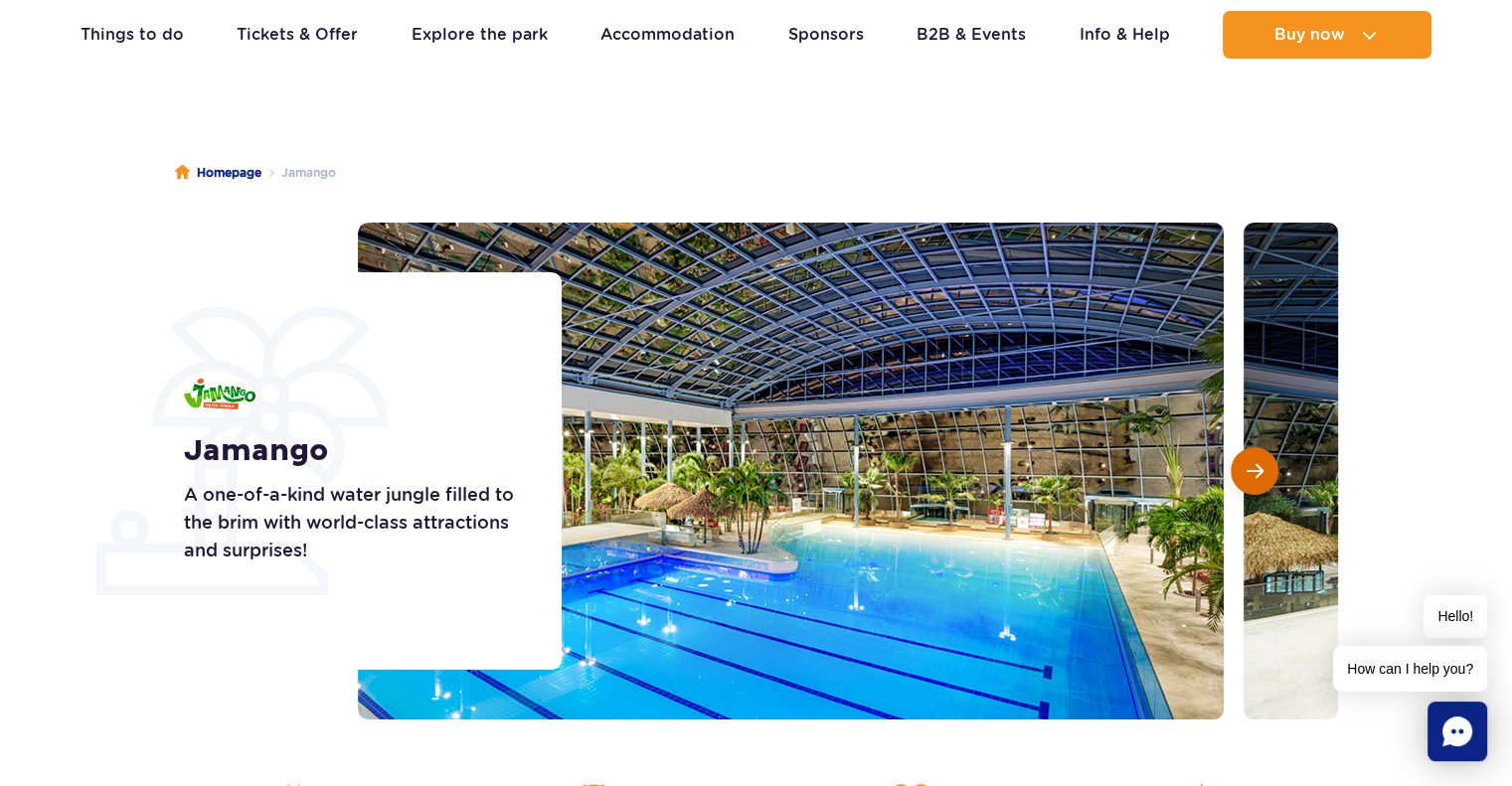 click at bounding box center [1255, 471] 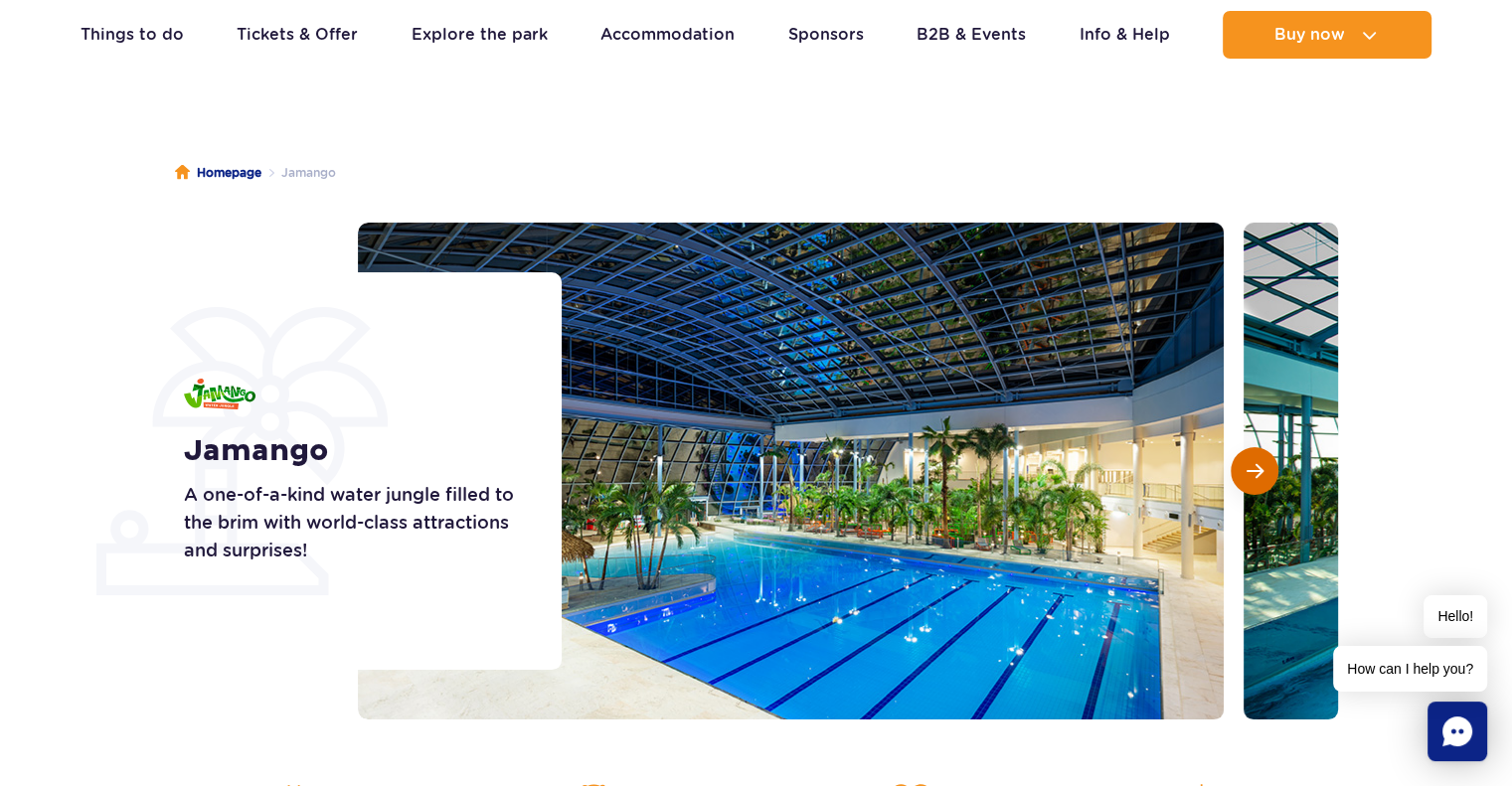 click at bounding box center [1255, 471] 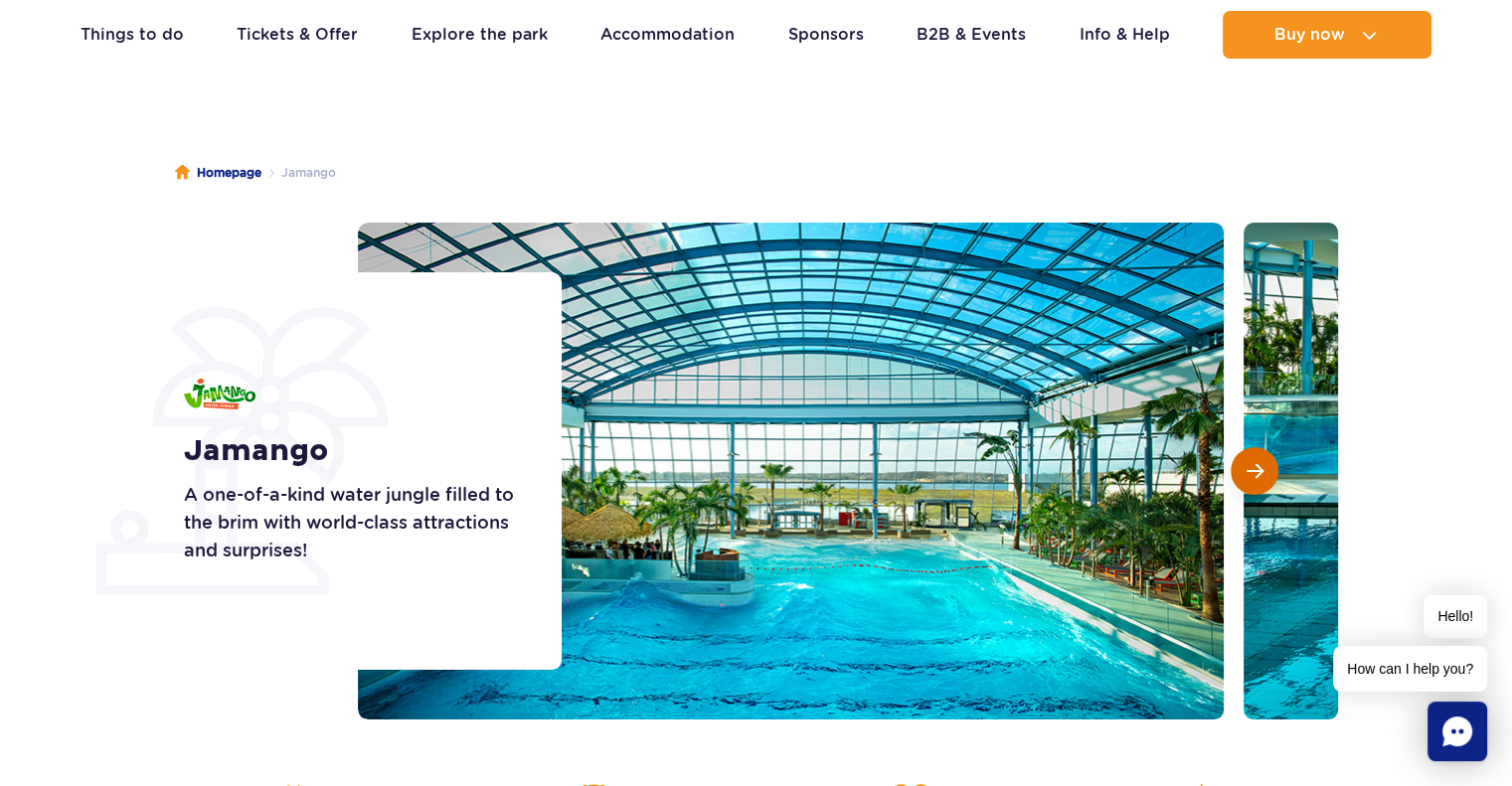 click at bounding box center [1255, 471] 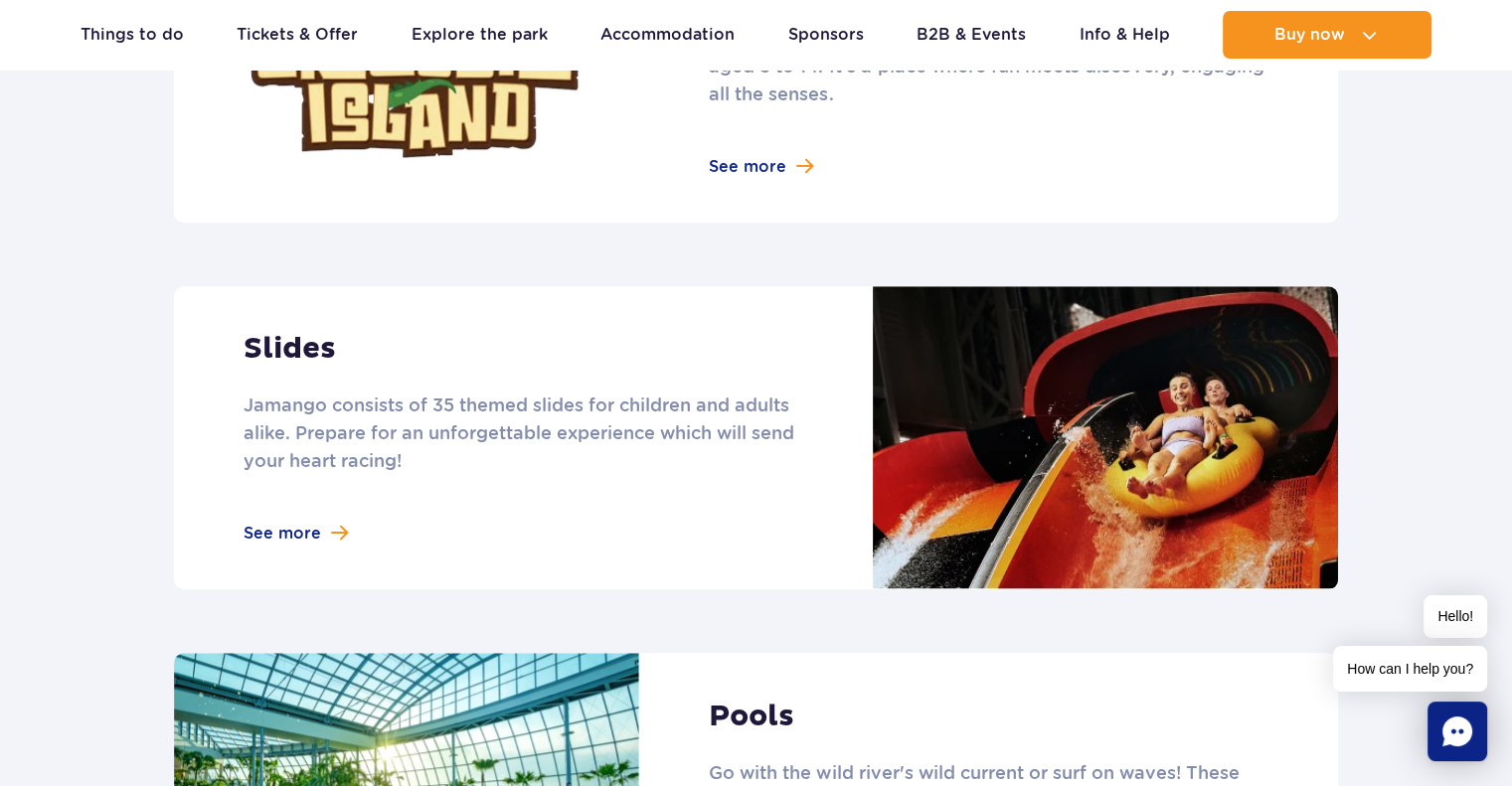 scroll, scrollTop: 1316, scrollLeft: 0, axis: vertical 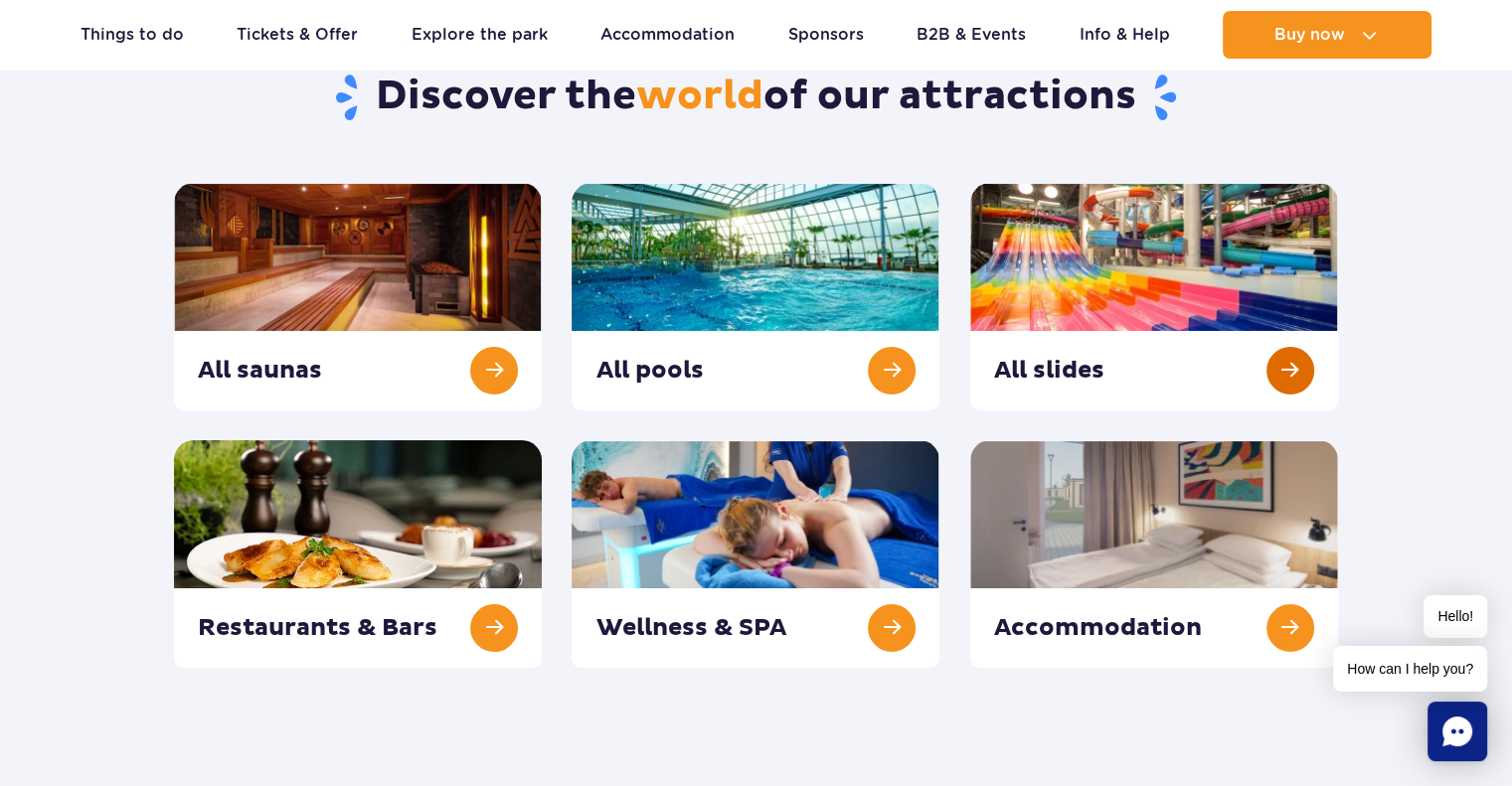 click at bounding box center (1154, 296) 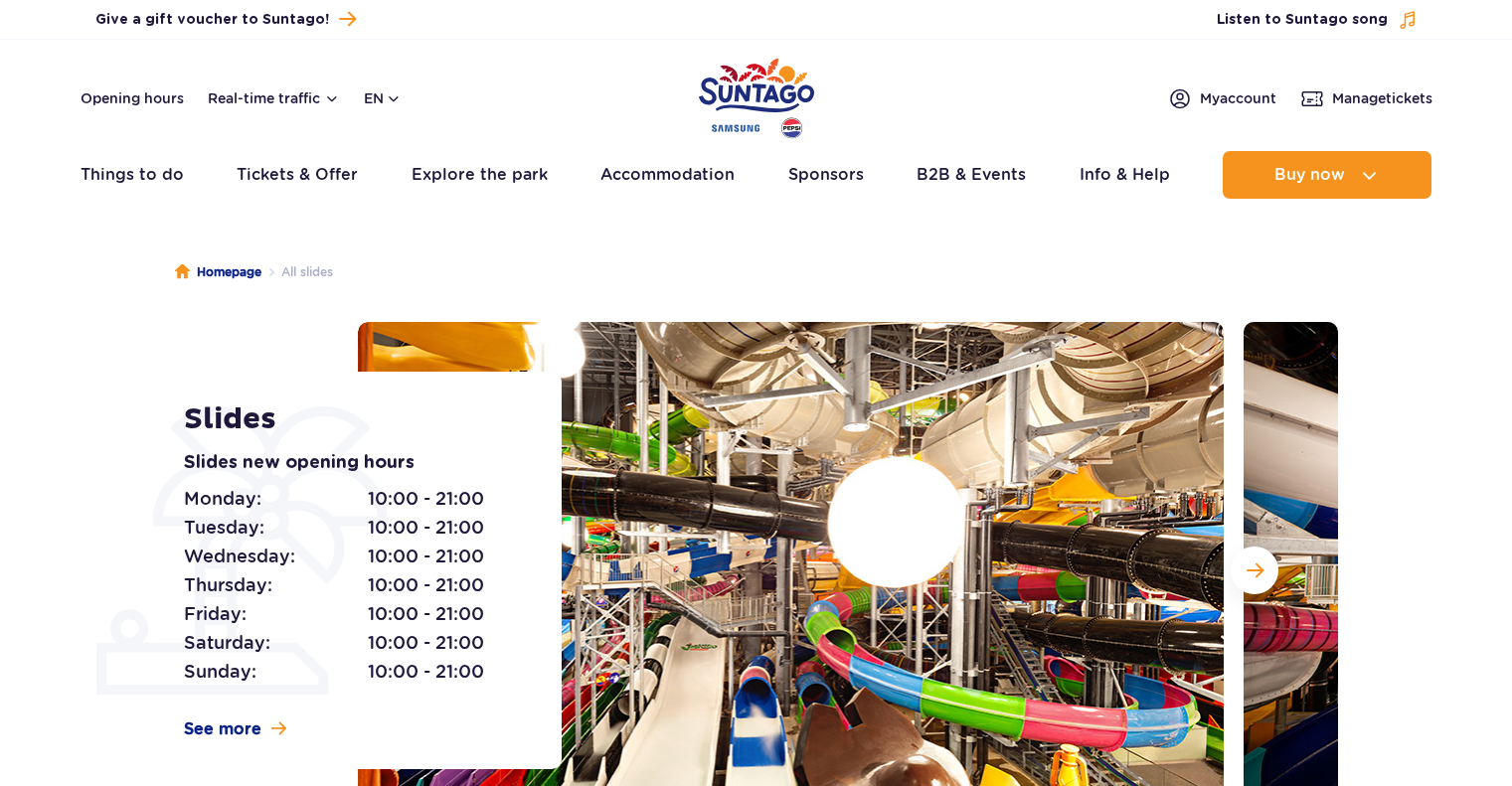 scroll, scrollTop: 0, scrollLeft: 0, axis: both 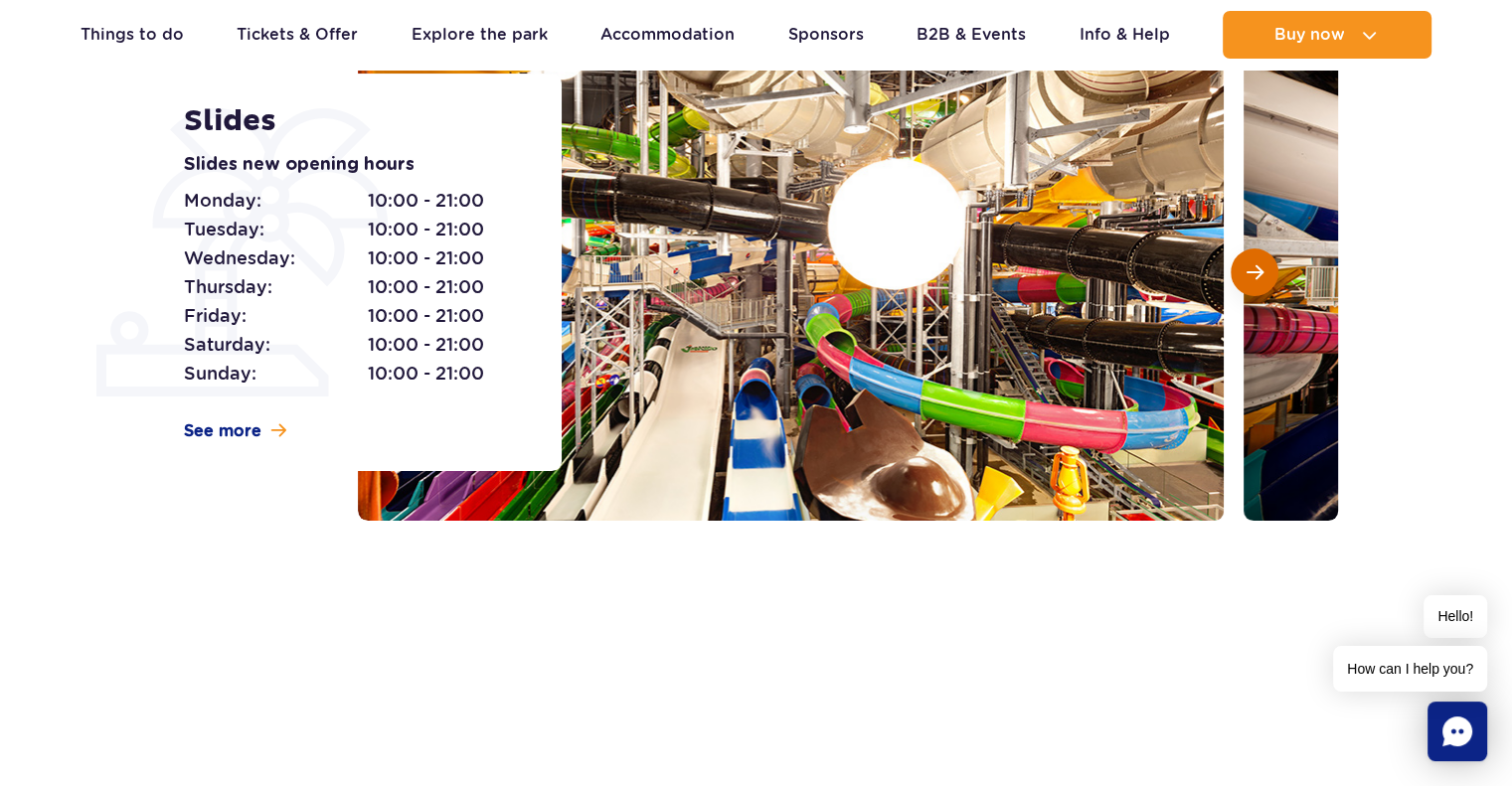 click at bounding box center [1255, 272] 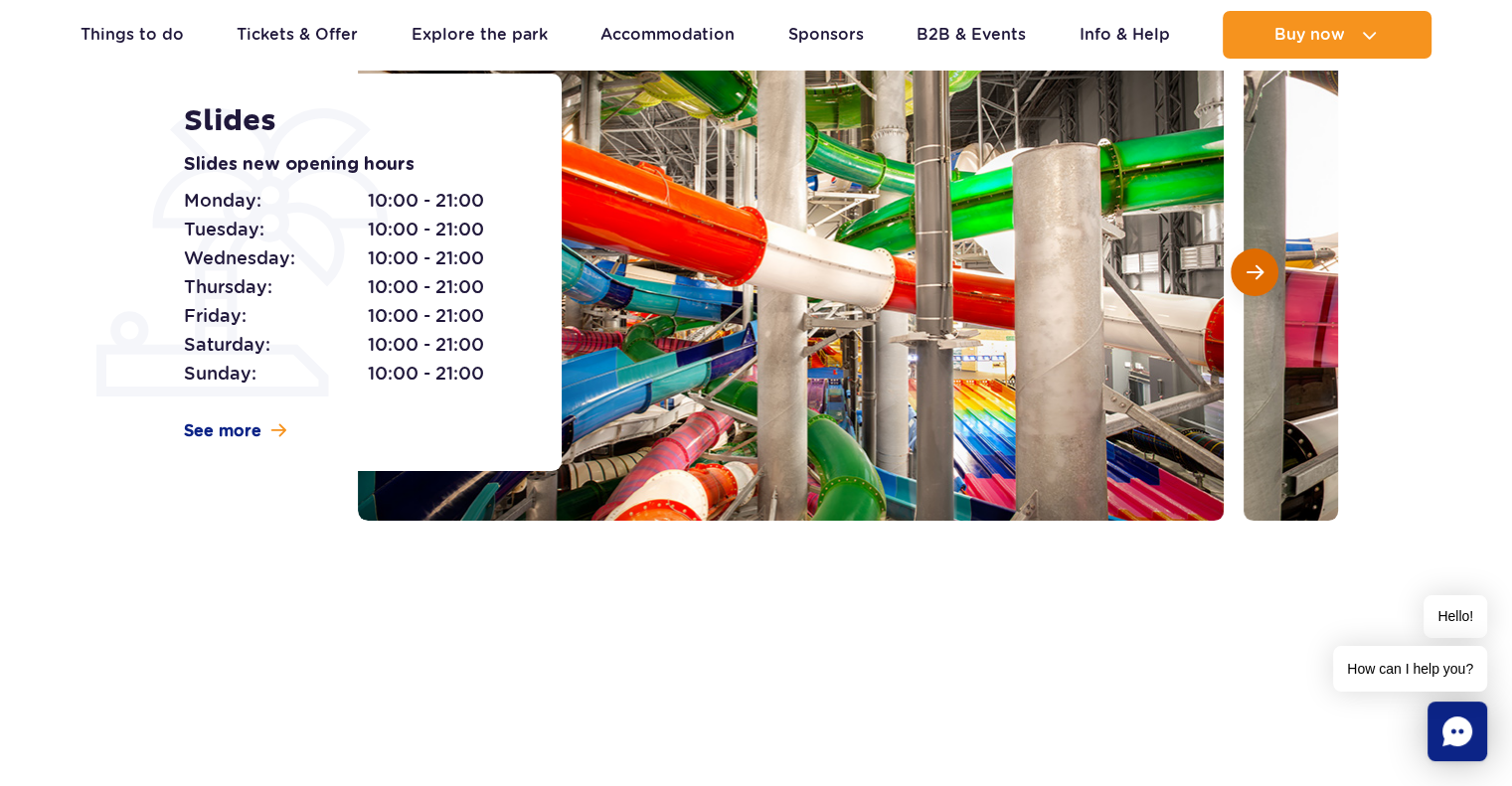 click at bounding box center (1255, 272) 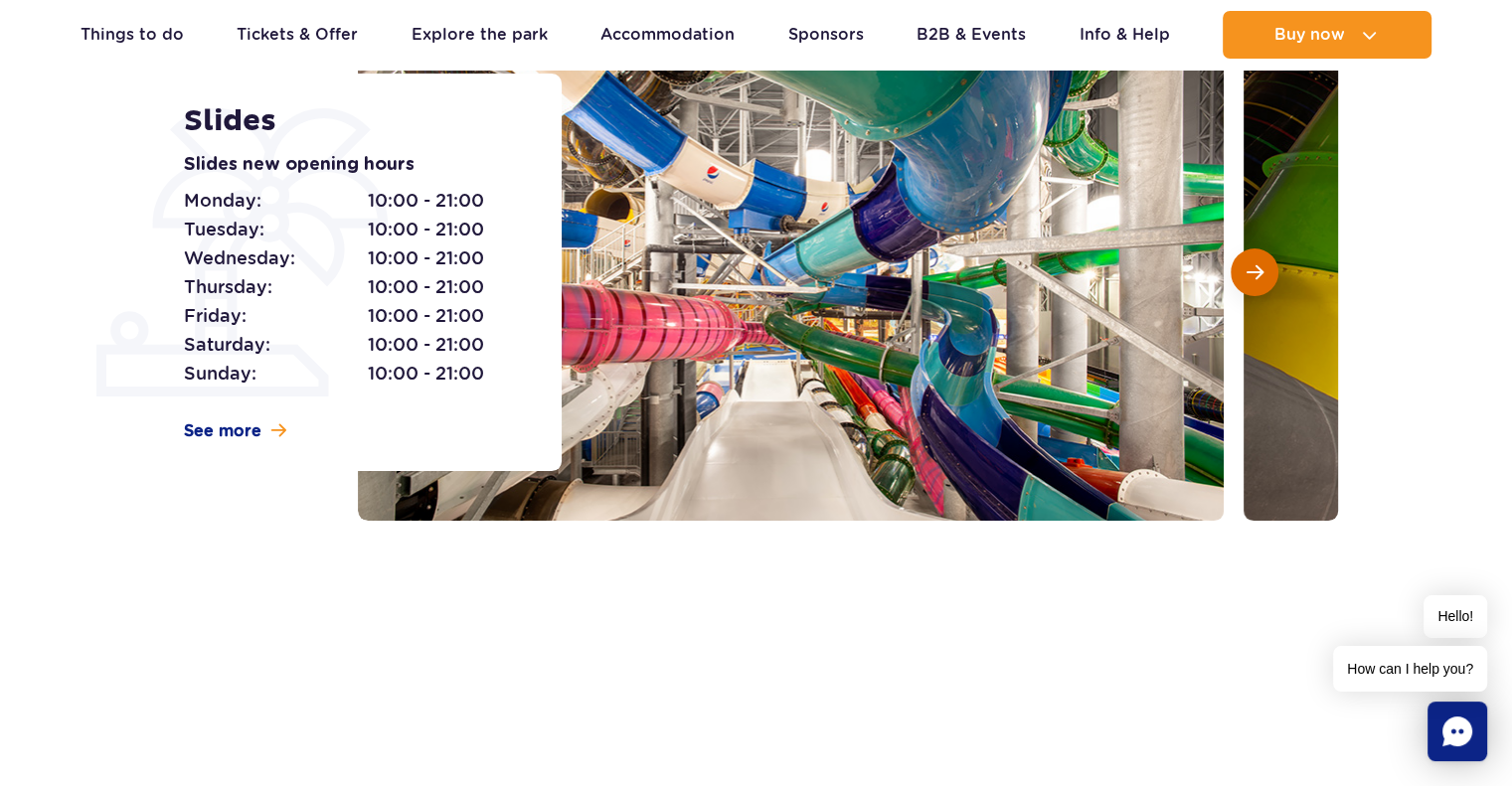 click at bounding box center (1255, 272) 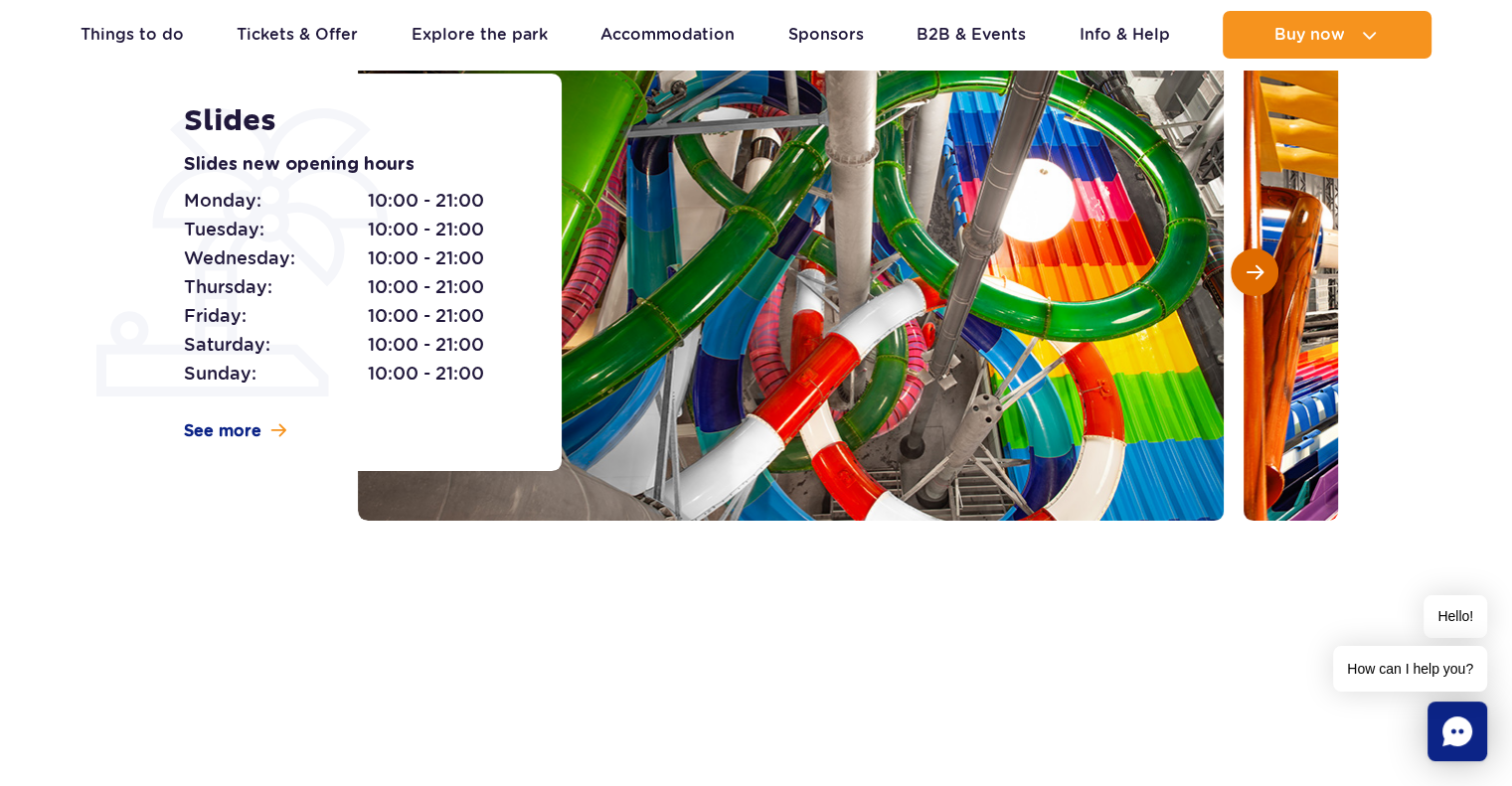 click at bounding box center [1255, 272] 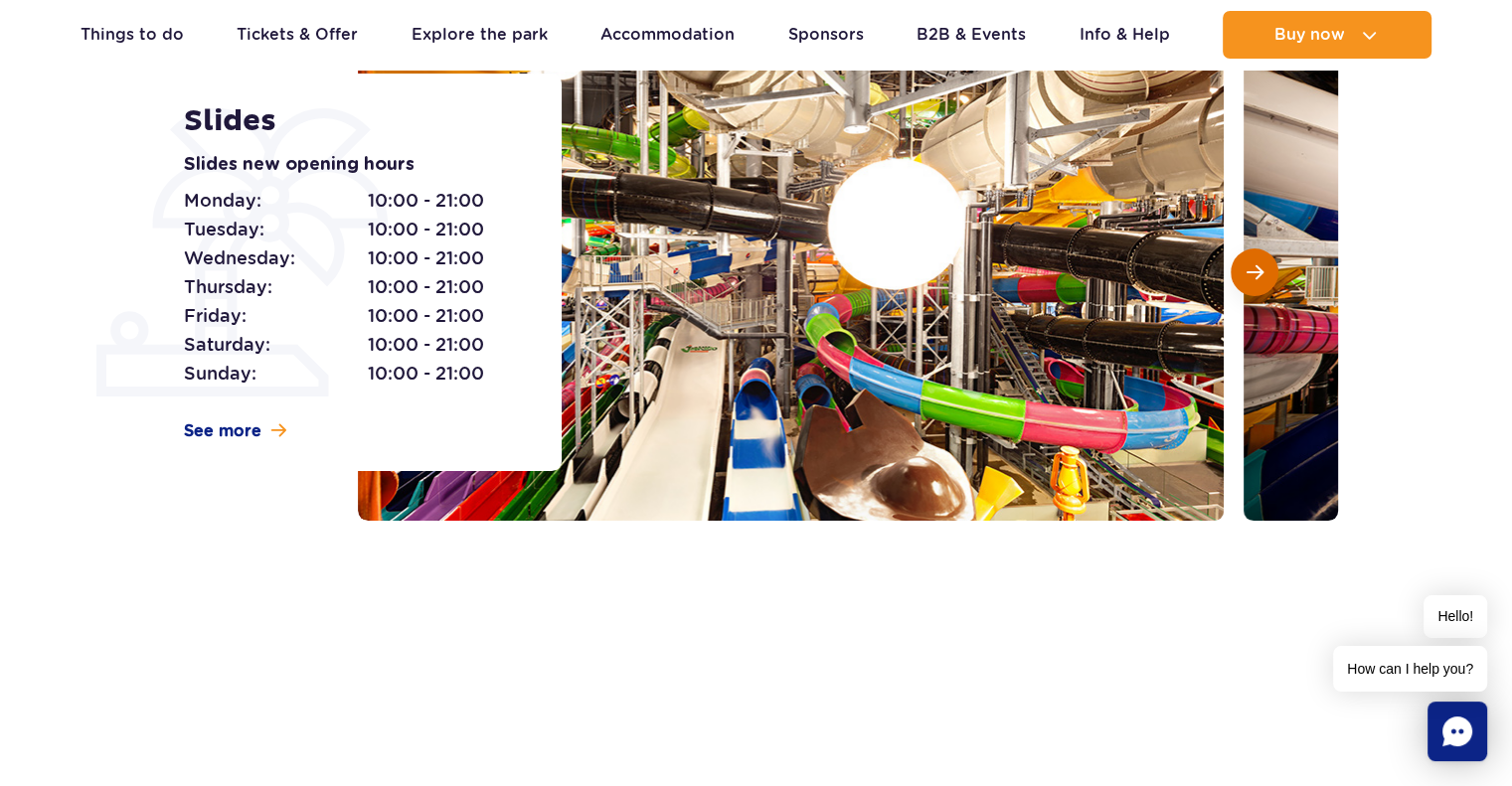 click at bounding box center (1255, 272) 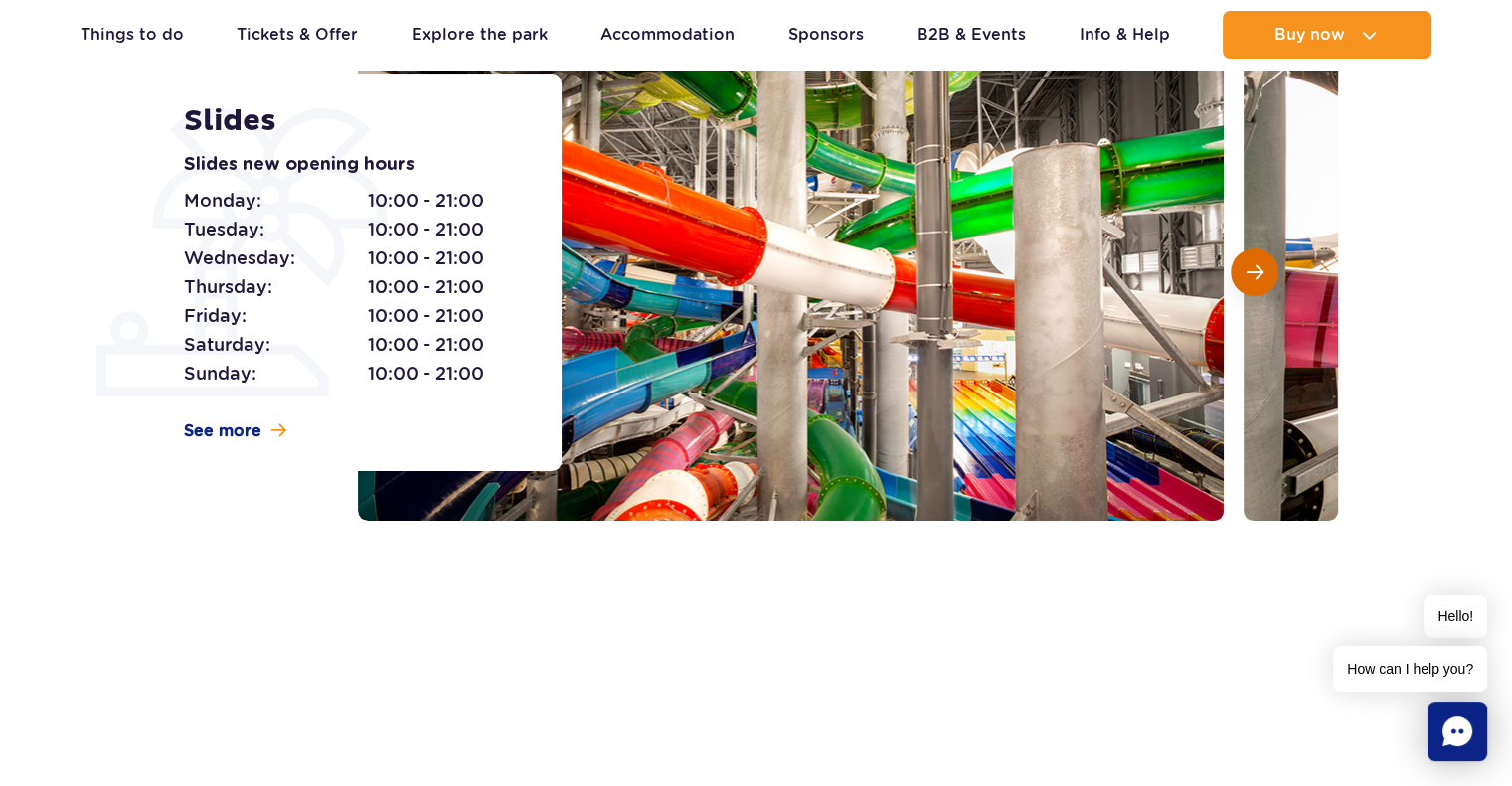 click at bounding box center [1255, 272] 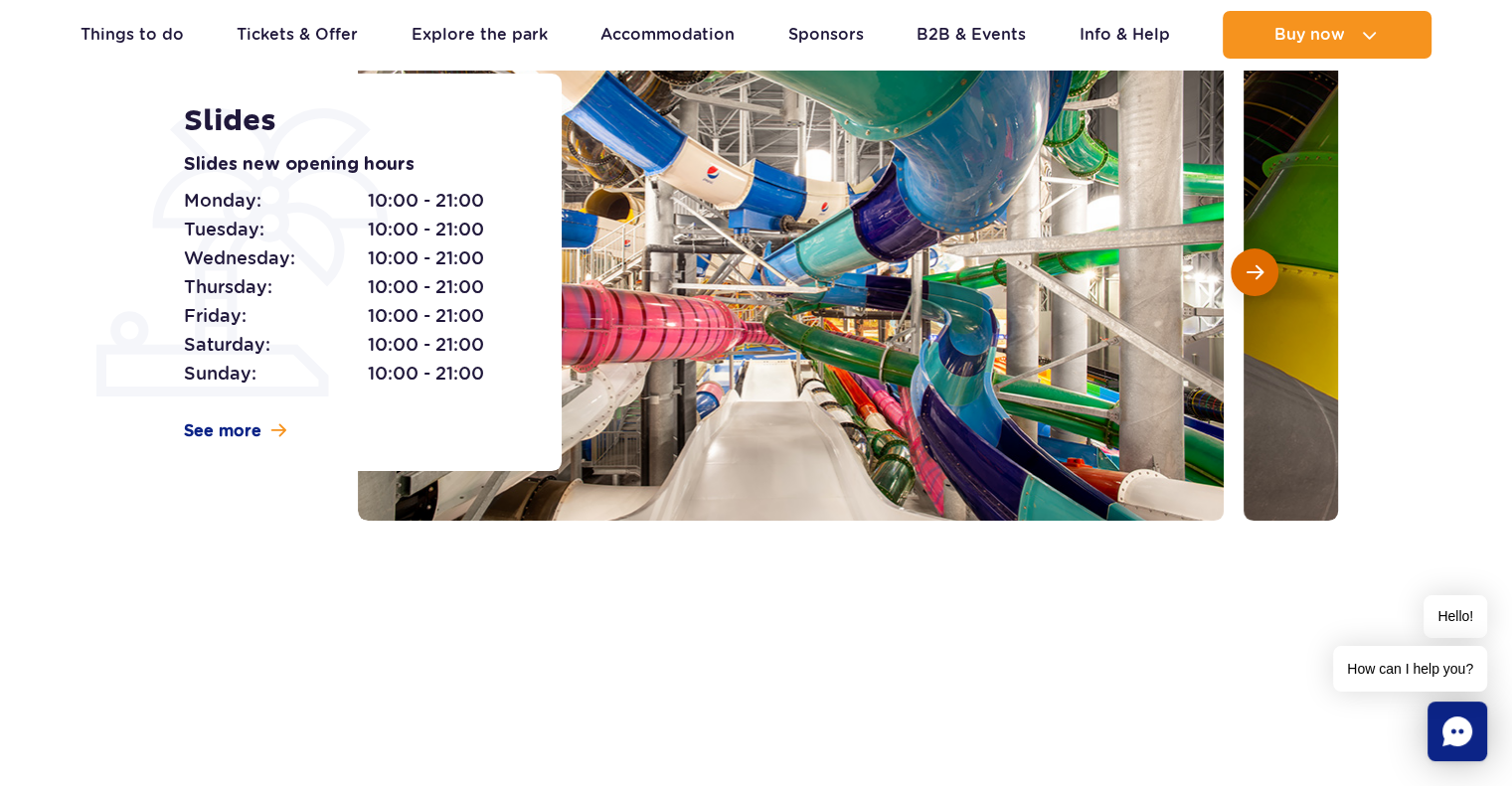 click at bounding box center [1255, 272] 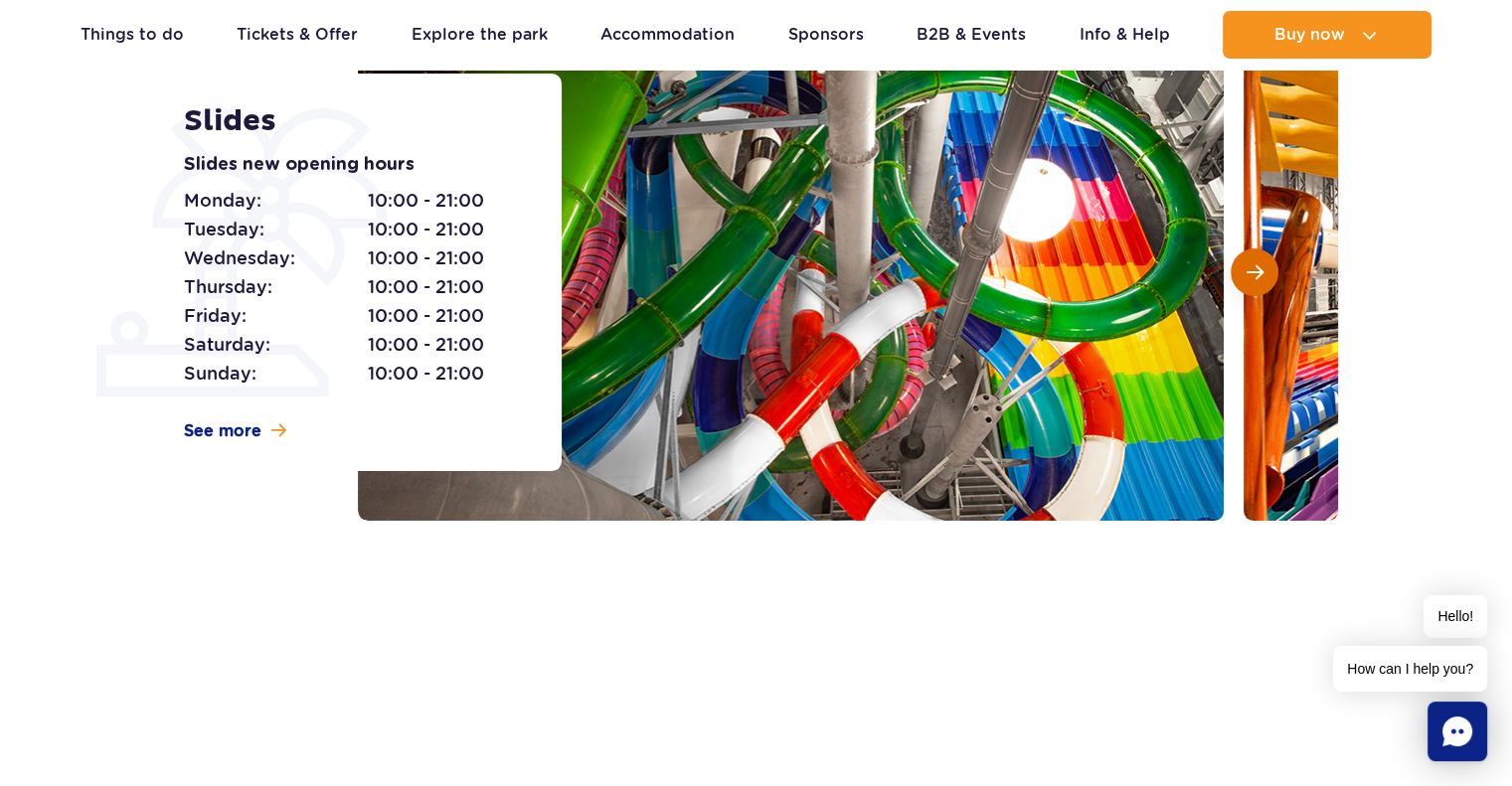 click at bounding box center [1255, 272] 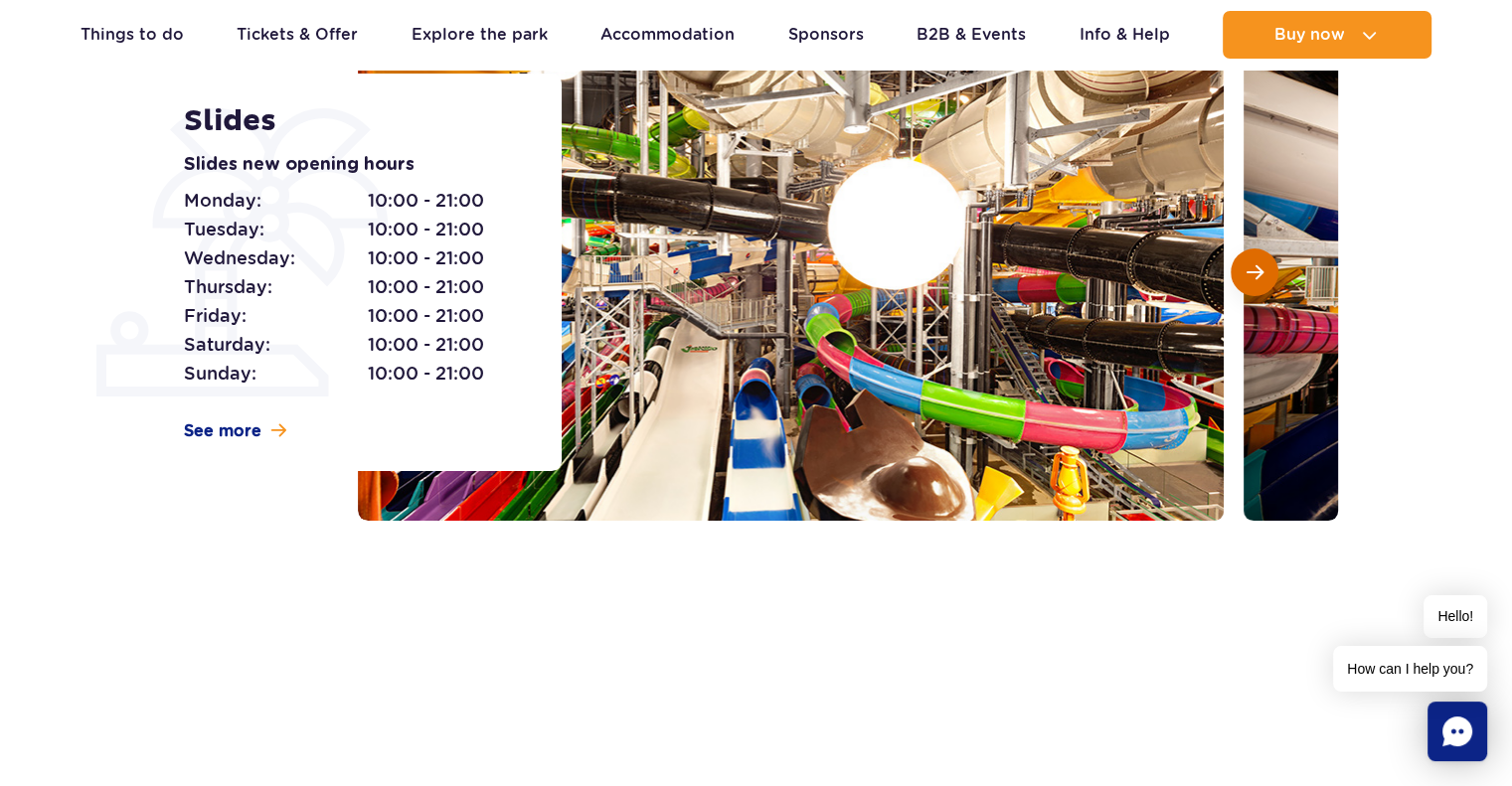 click at bounding box center (1255, 272) 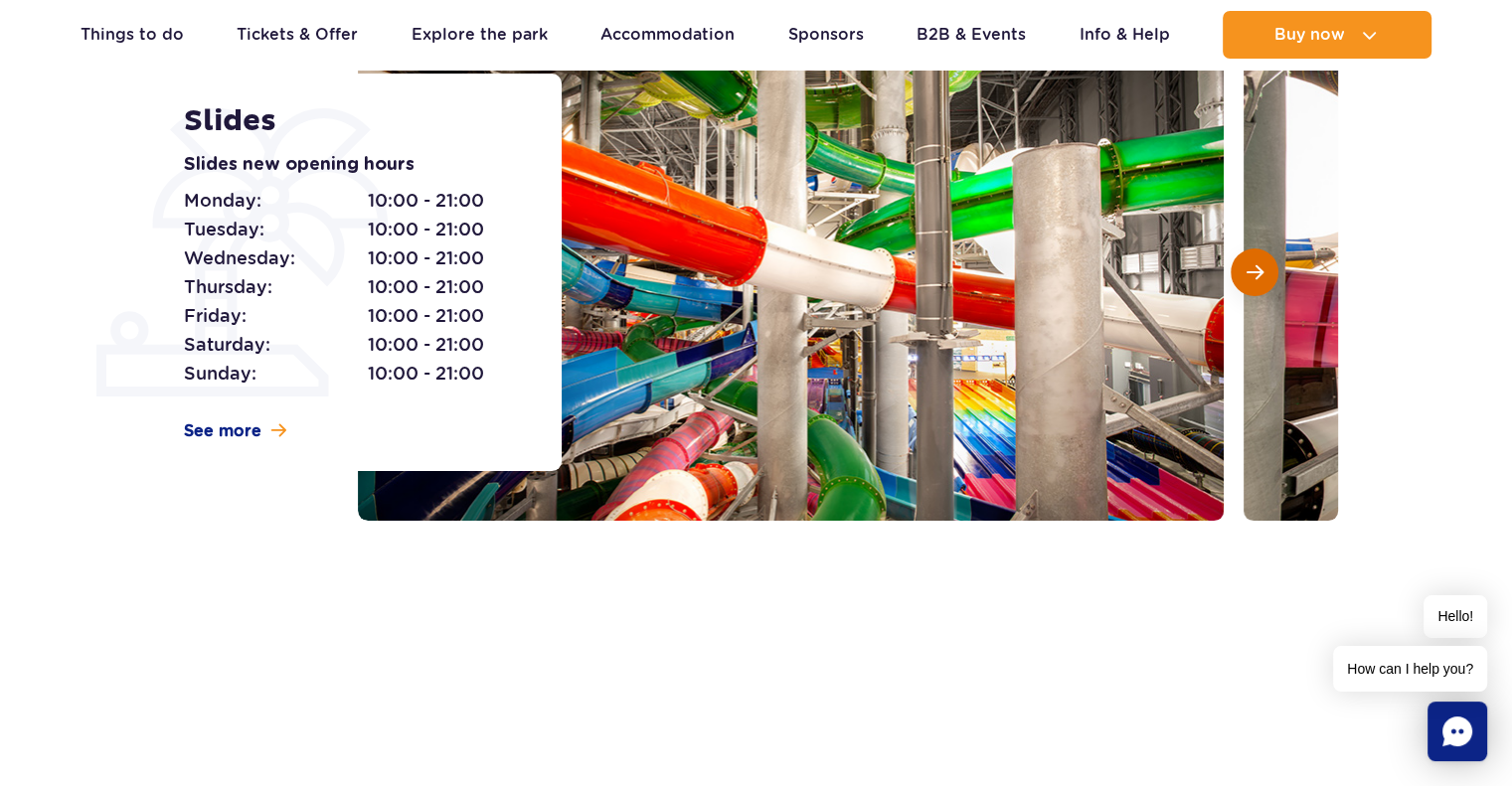 click at bounding box center [1255, 272] 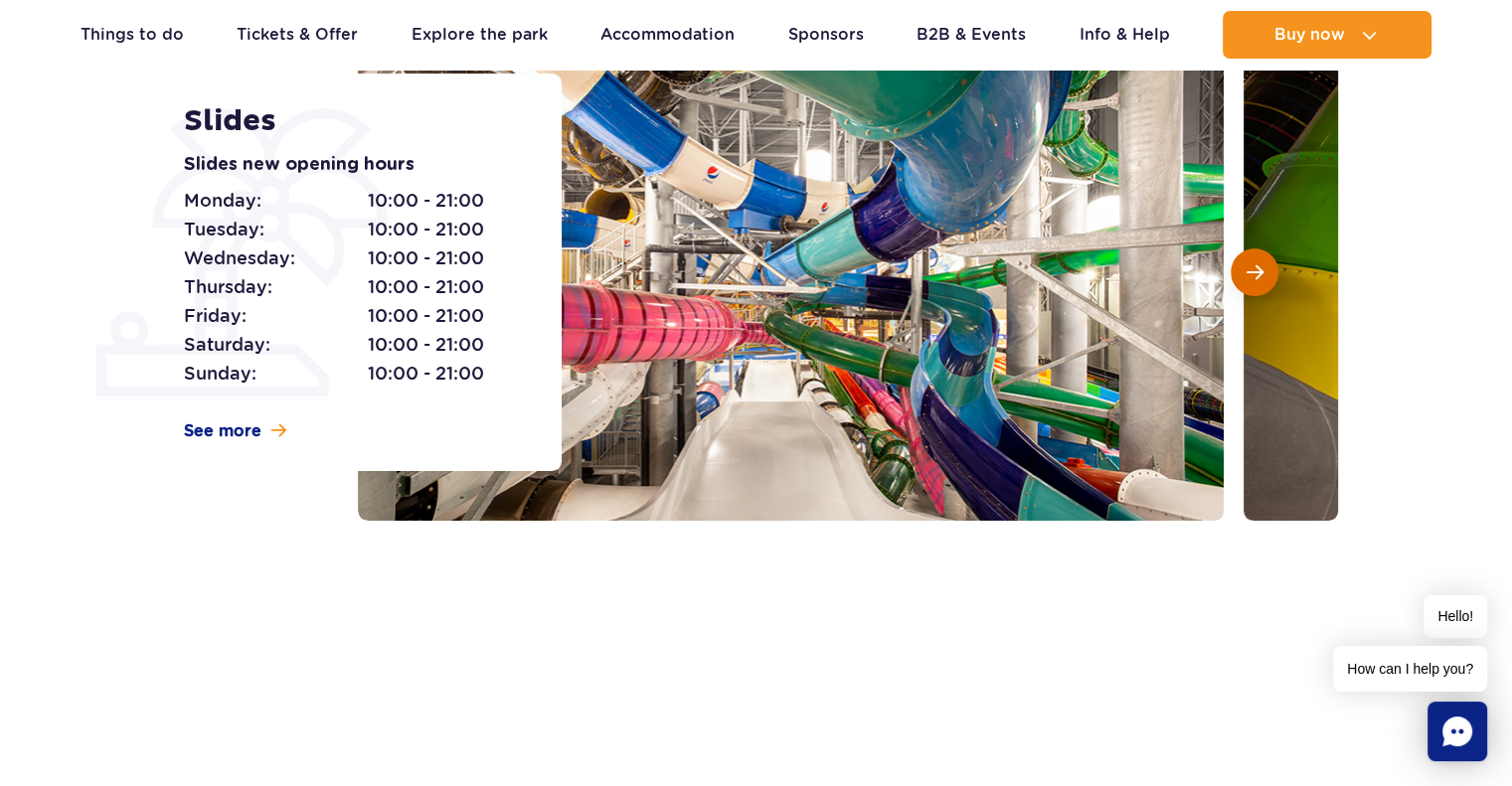 click at bounding box center [1255, 272] 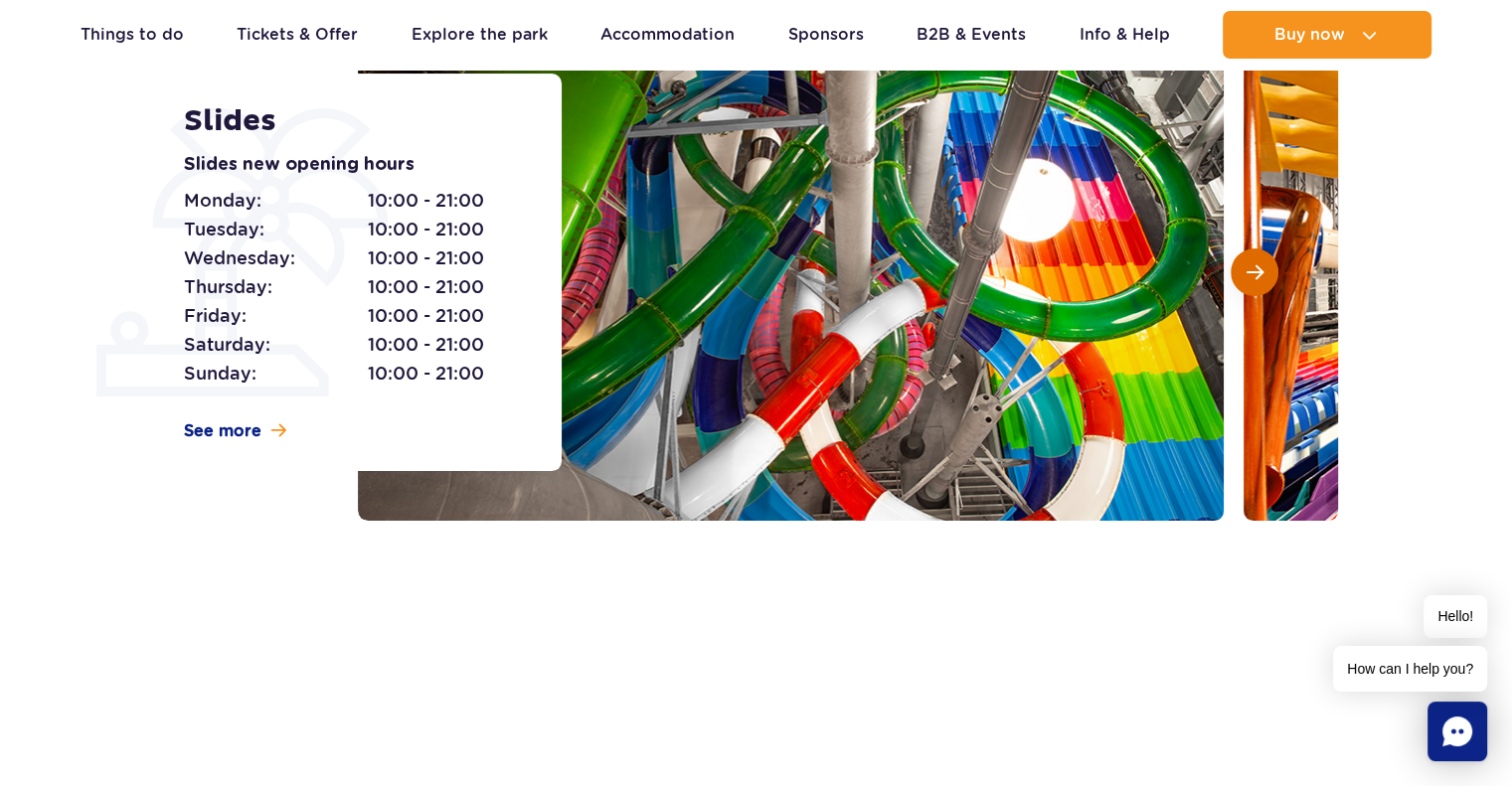click at bounding box center [1255, 272] 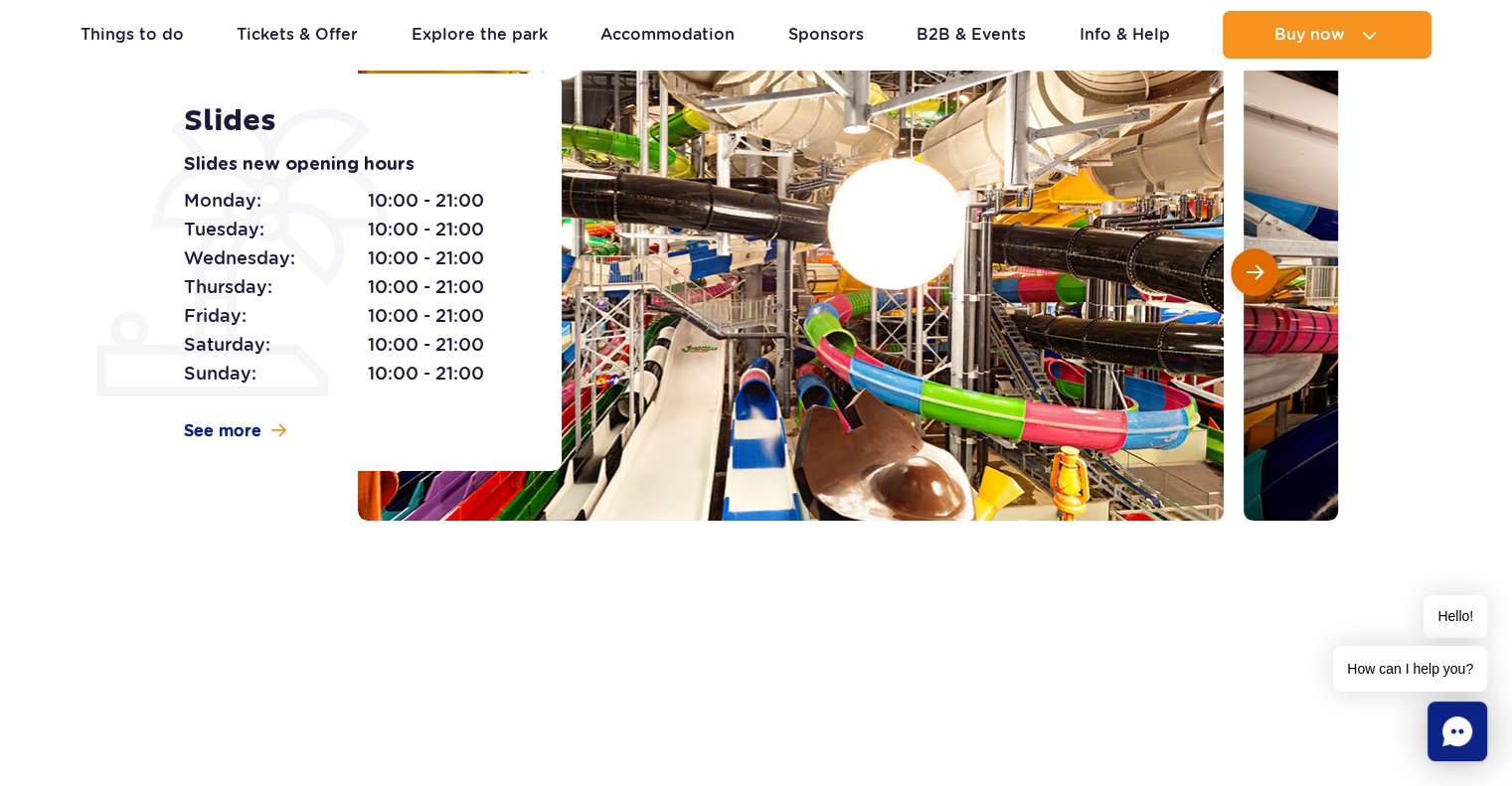 click at bounding box center (1255, 272) 